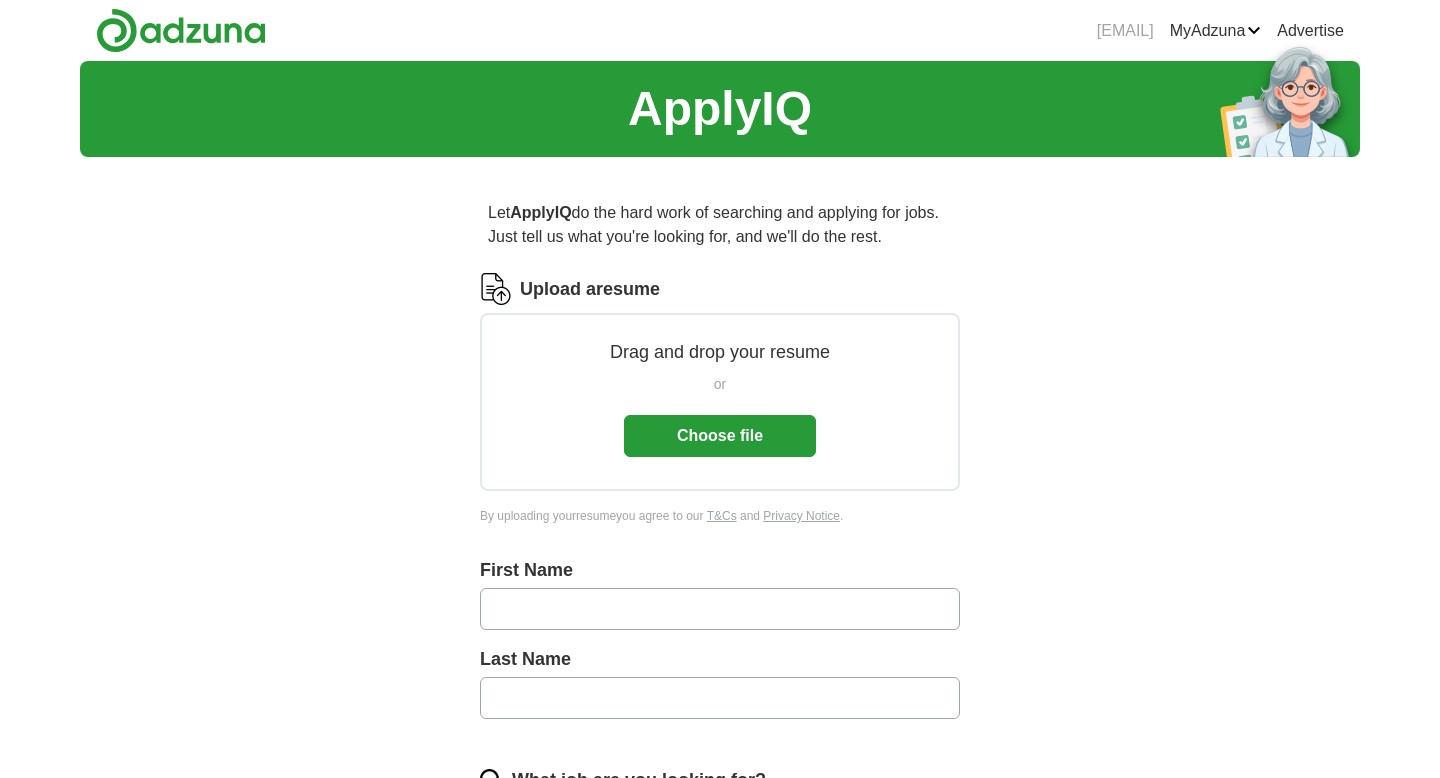 scroll, scrollTop: 0, scrollLeft: 0, axis: both 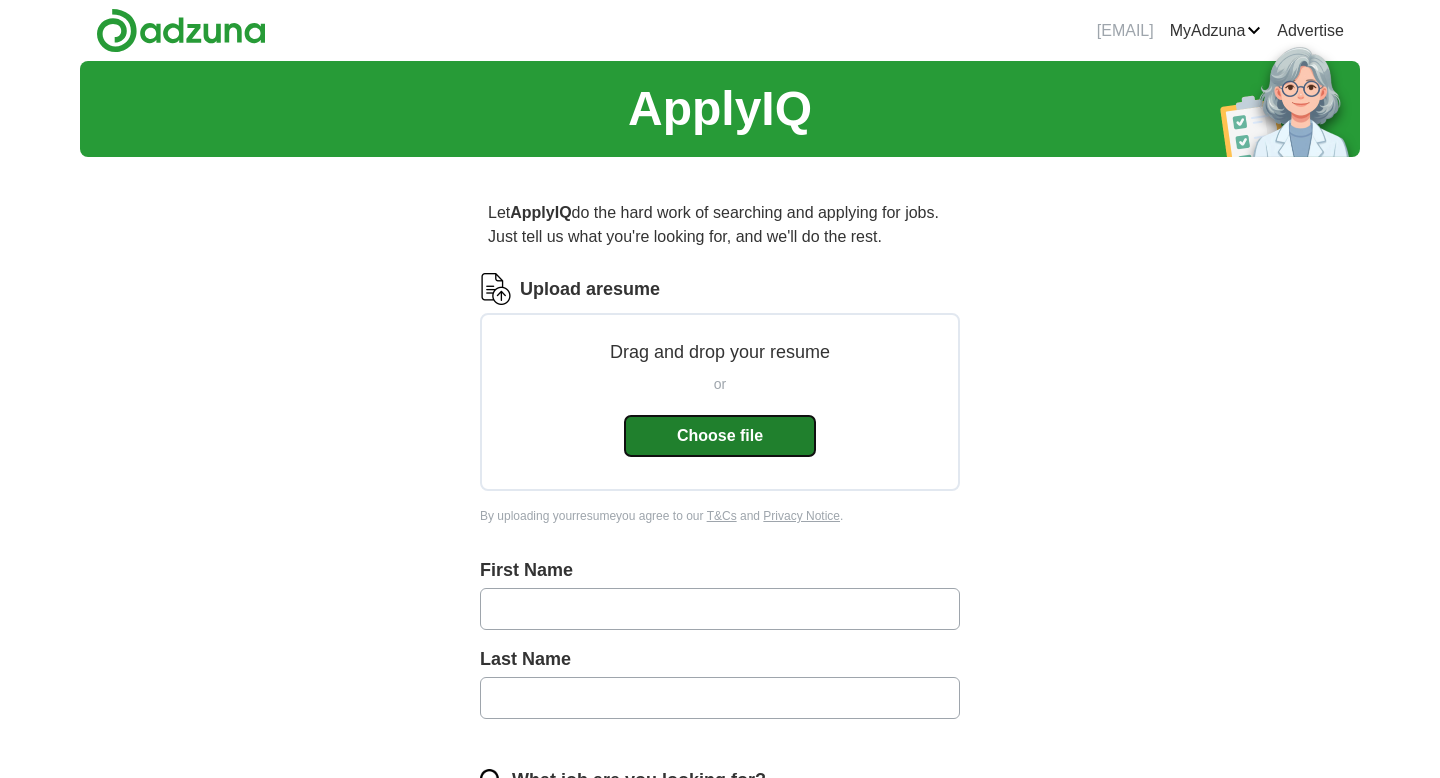 click on "Choose file" at bounding box center [720, 436] 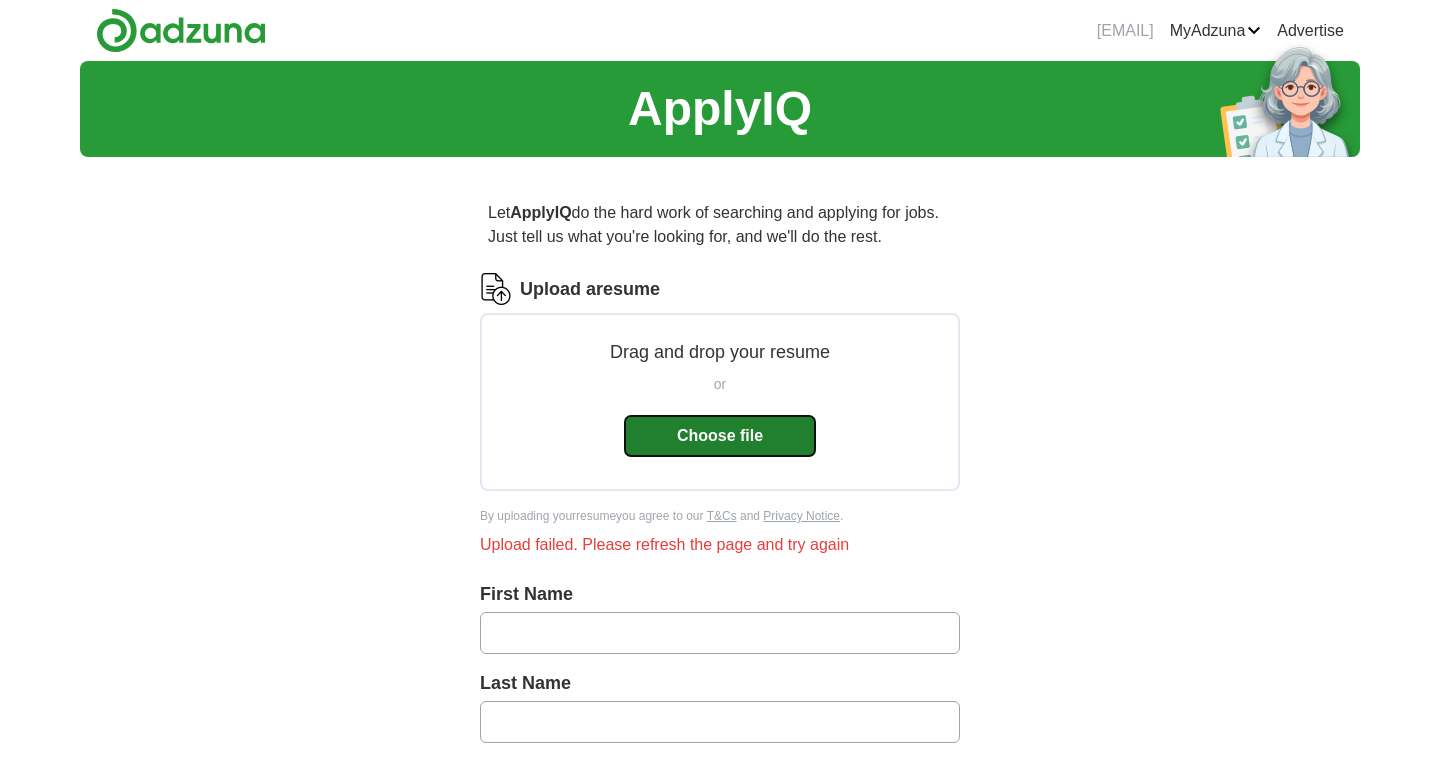 click on "Choose file" at bounding box center [720, 436] 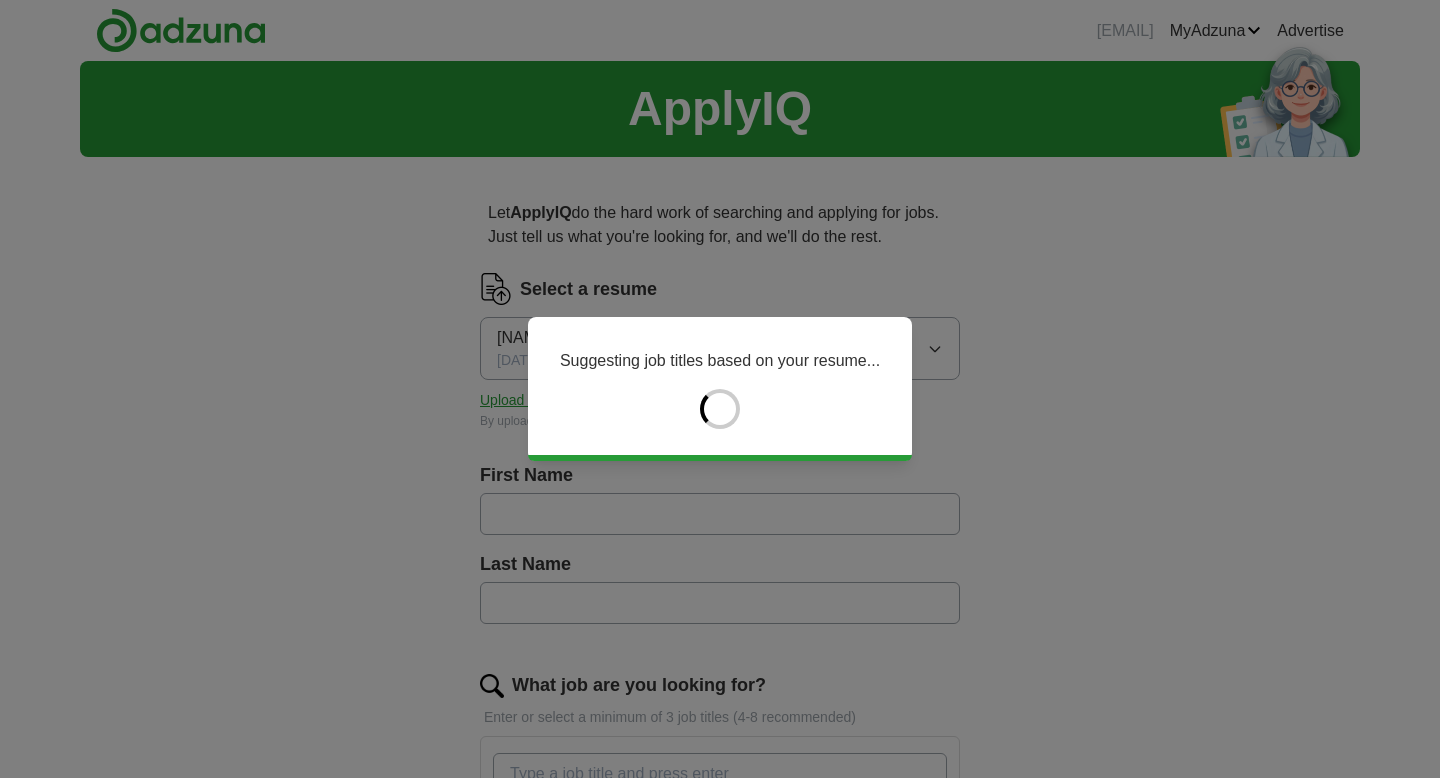 type on "******" 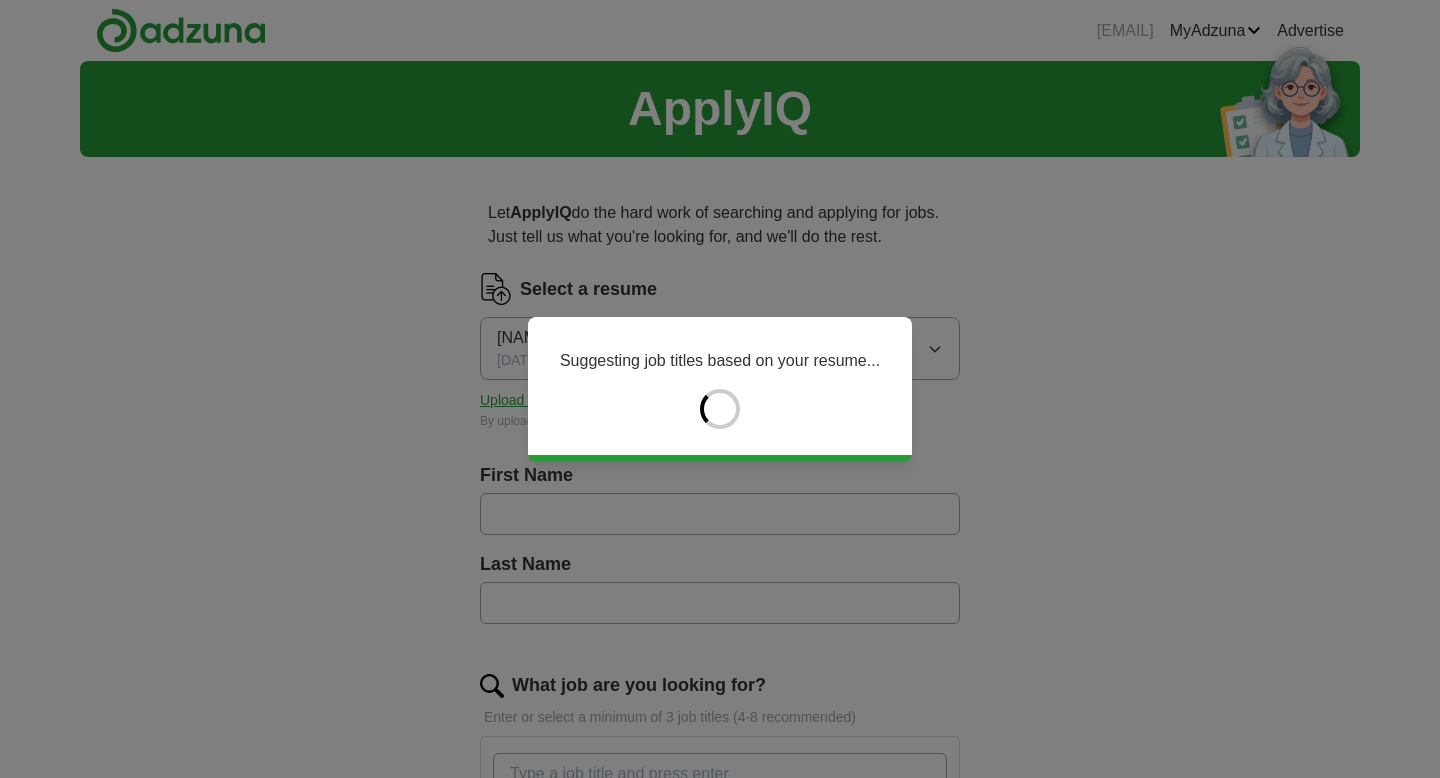 type on "******" 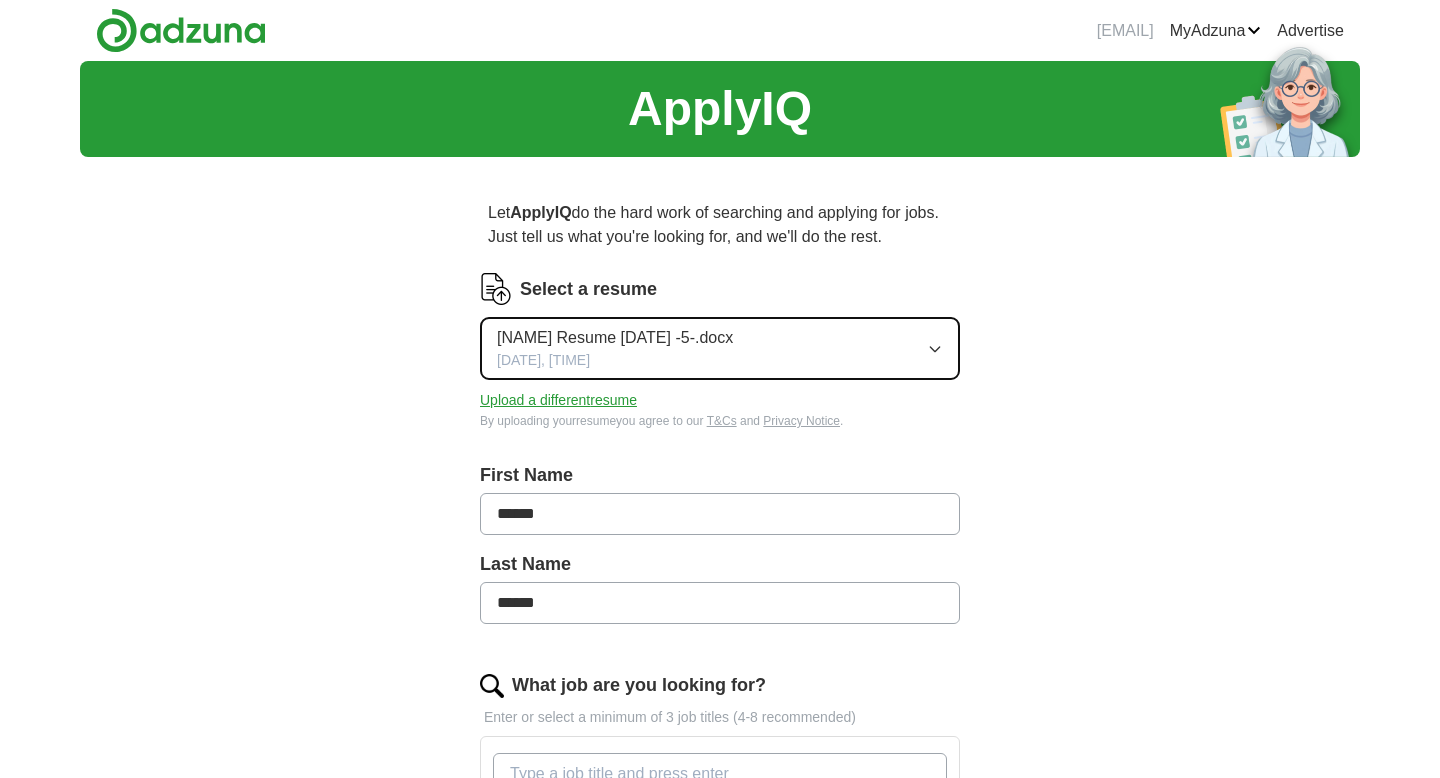 click on "[NAME] Resume [DATE] -5-.docx" at bounding box center (615, 338) 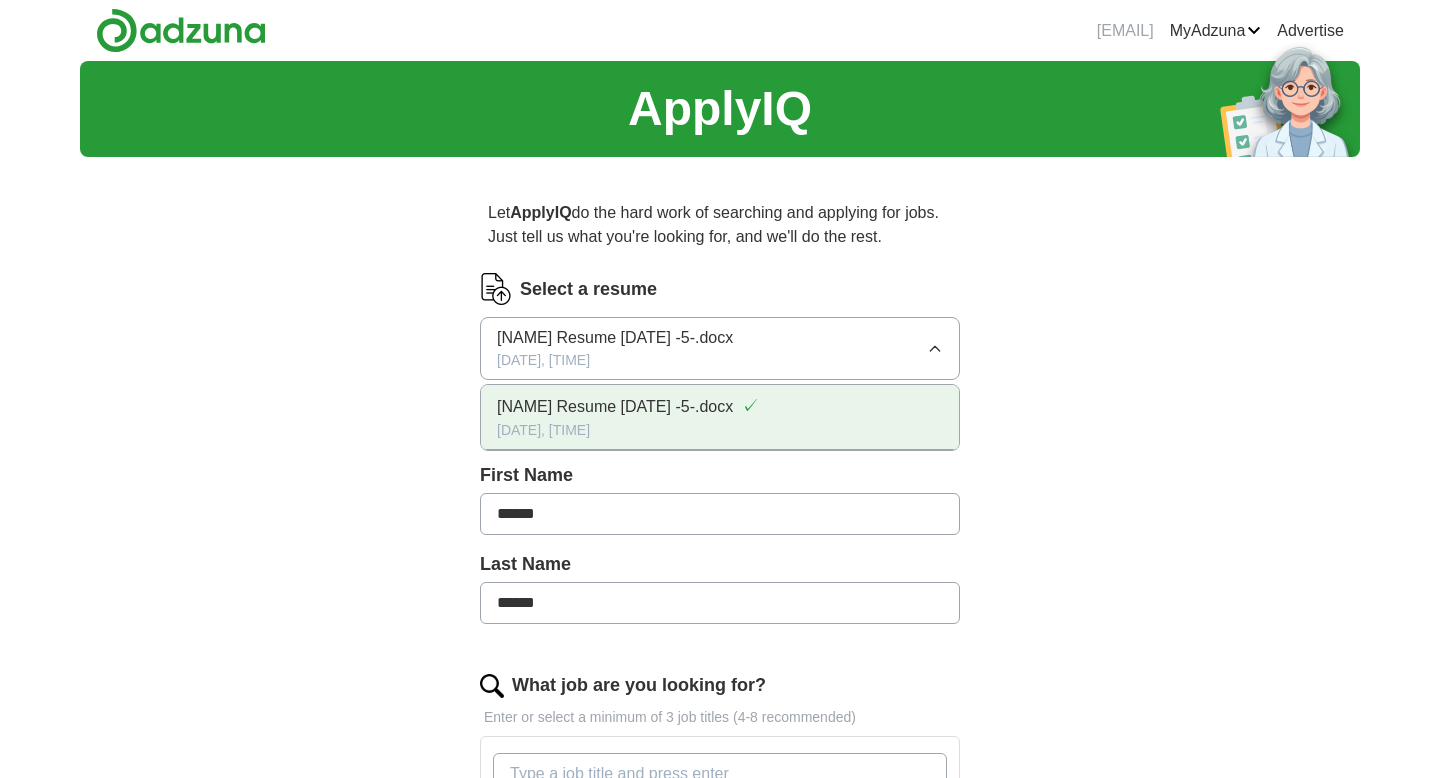 click on "[NAME] Resume [DATE] -5-.docx" at bounding box center [615, 407] 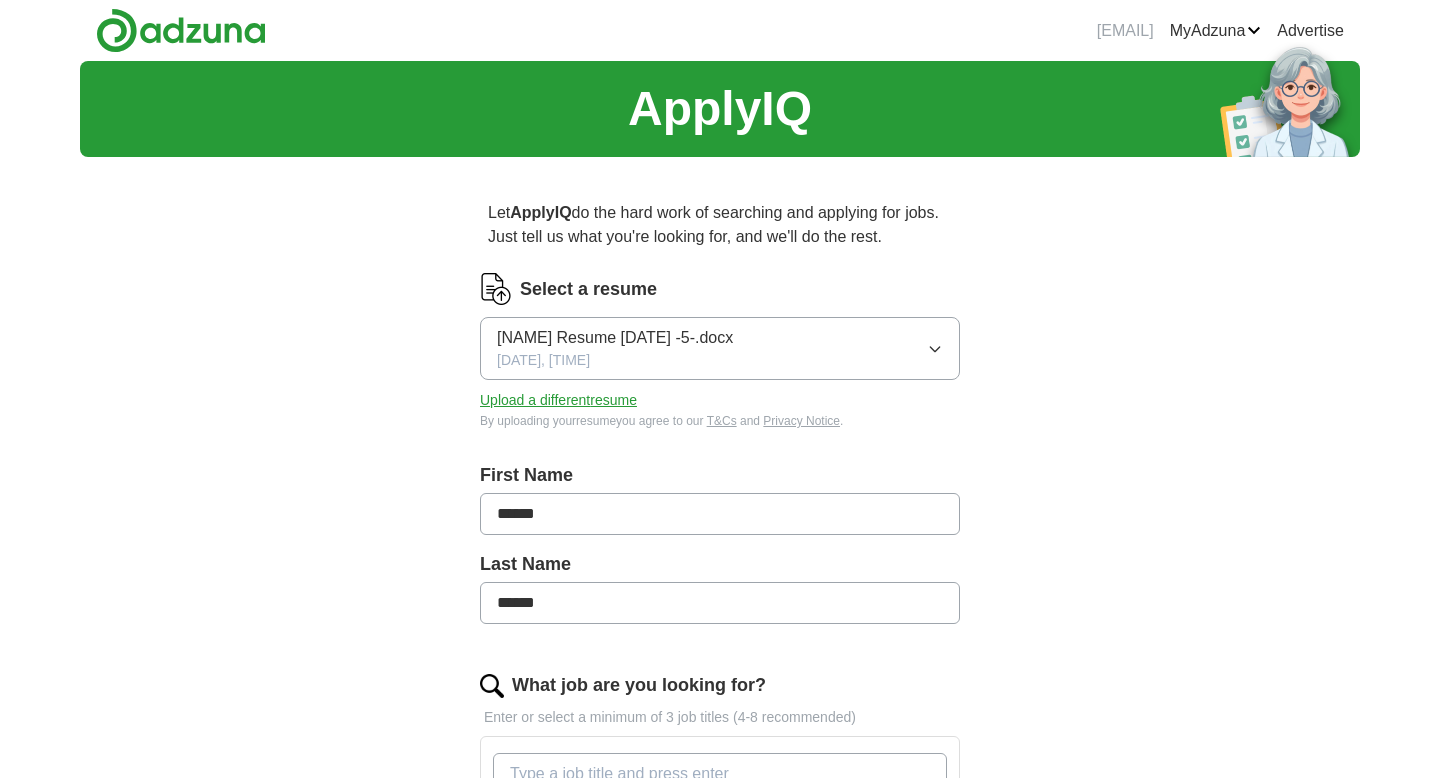 click on "Let  ApplyIQ  do the hard work of searching and applying for jobs. Just tell us what you're looking for, and we'll do the rest. Select a resume [NAME] Resume [DATE] -5-.docx [DATE], [TIME] Upload a different  resume By uploading your  resume  you agree to our   T&Cs   and   Privacy Notice . First Name ****** Last Name ****** What job are you looking for? Enter or select a minimum of 3 job titles (4-8 recommended) Where do you want to work? 25 mile radius Start applying for jobs By registering, you consent to us applying to suitable jobs for you" at bounding box center [720, 666] 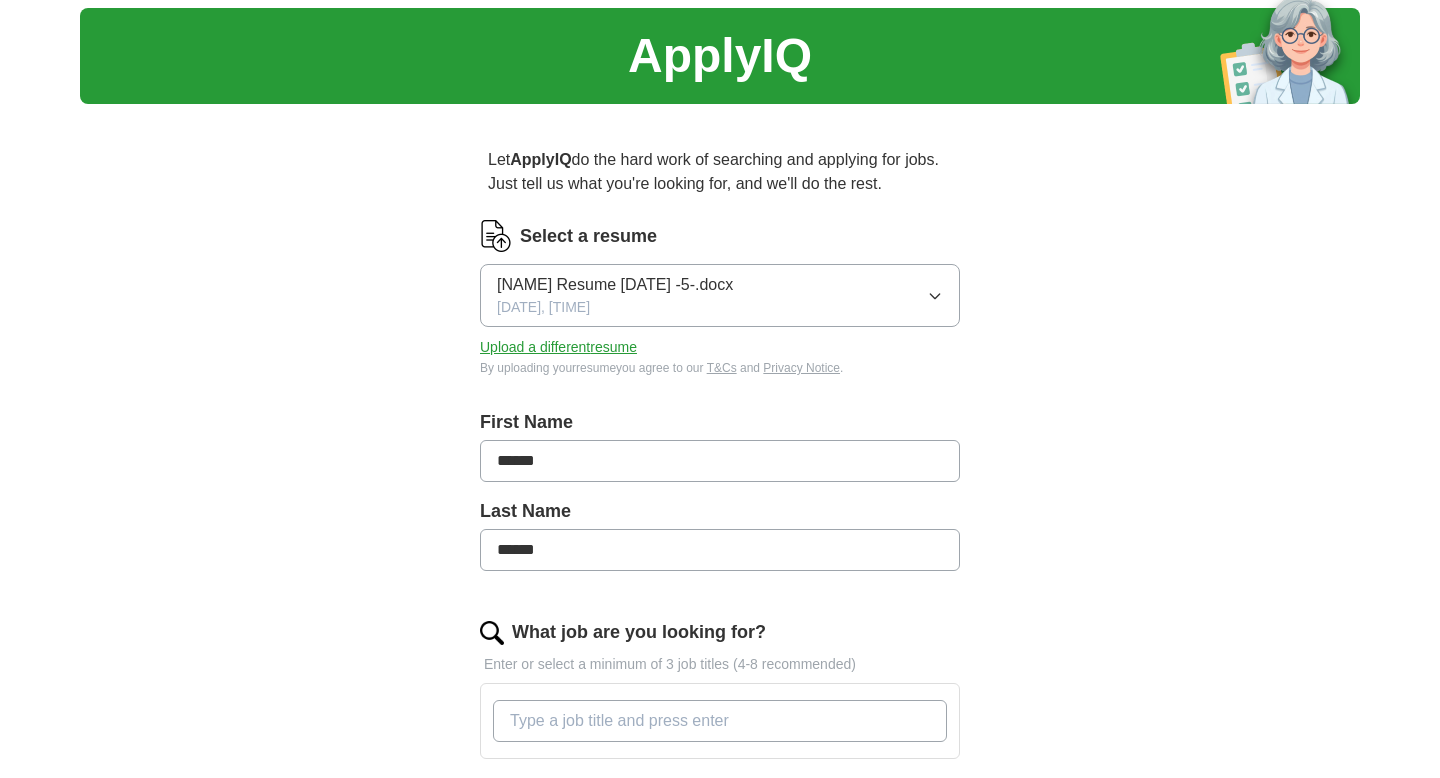 scroll, scrollTop: 40, scrollLeft: 0, axis: vertical 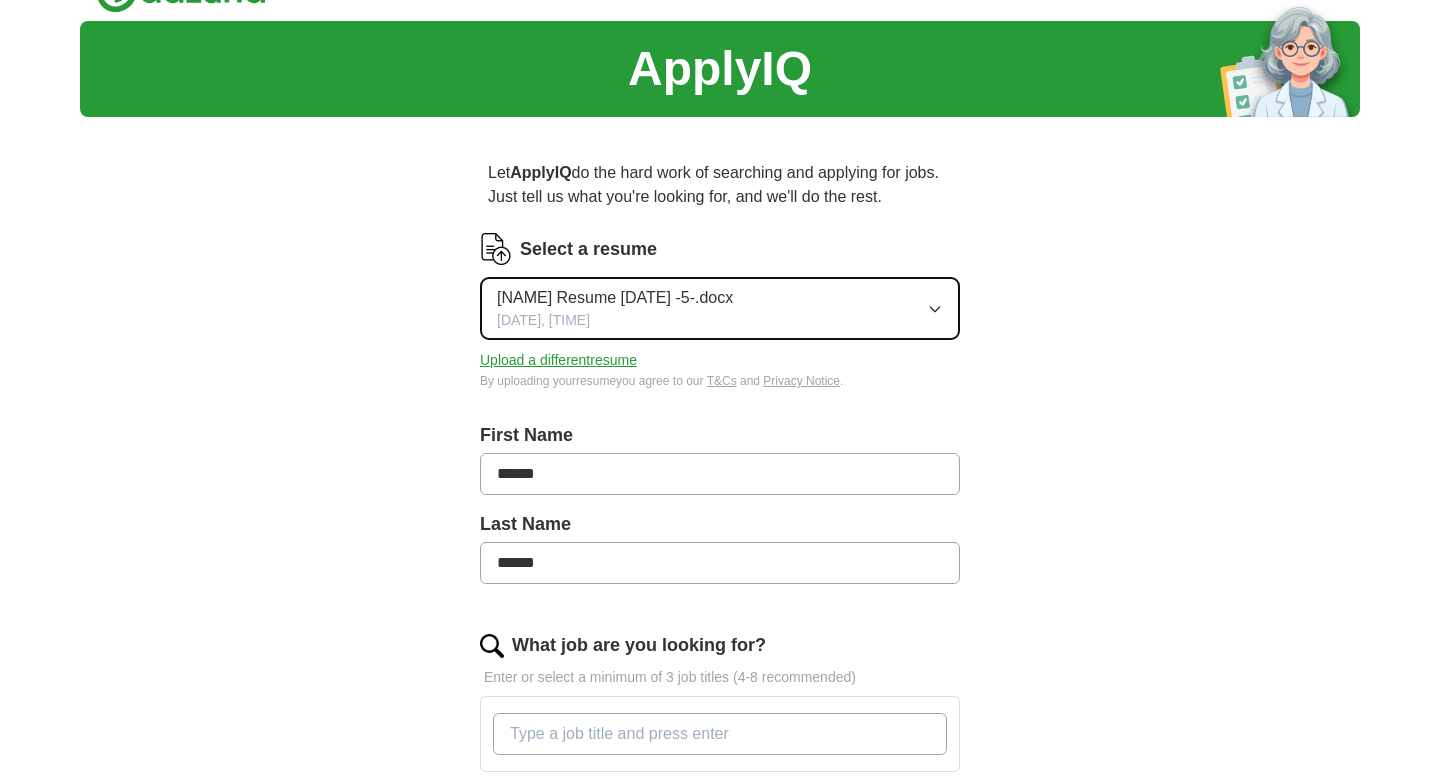 click on "[NAME] Resume [DATE] -5-.docx" at bounding box center (615, 298) 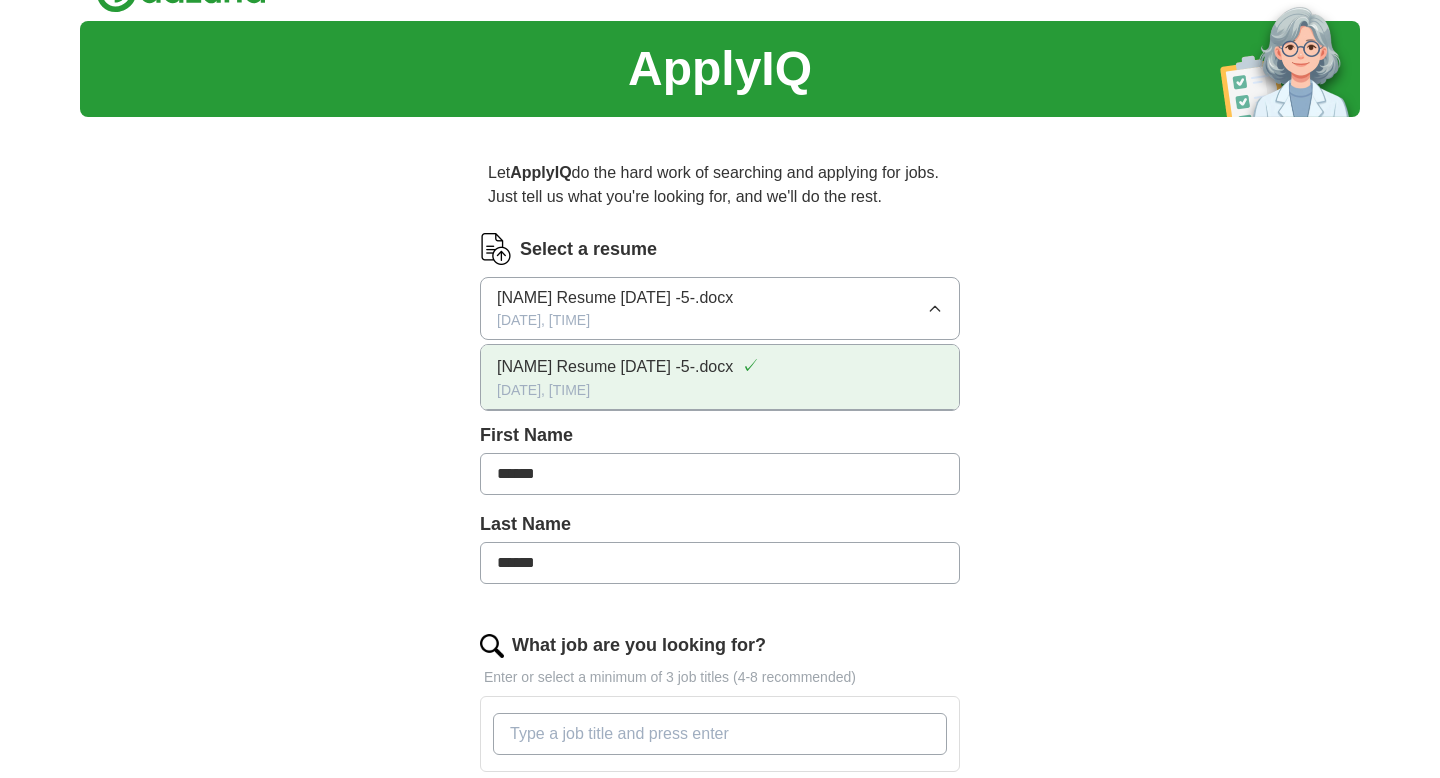 click on "[NAME] Resume [DATE] -5-.docx" at bounding box center (615, 367) 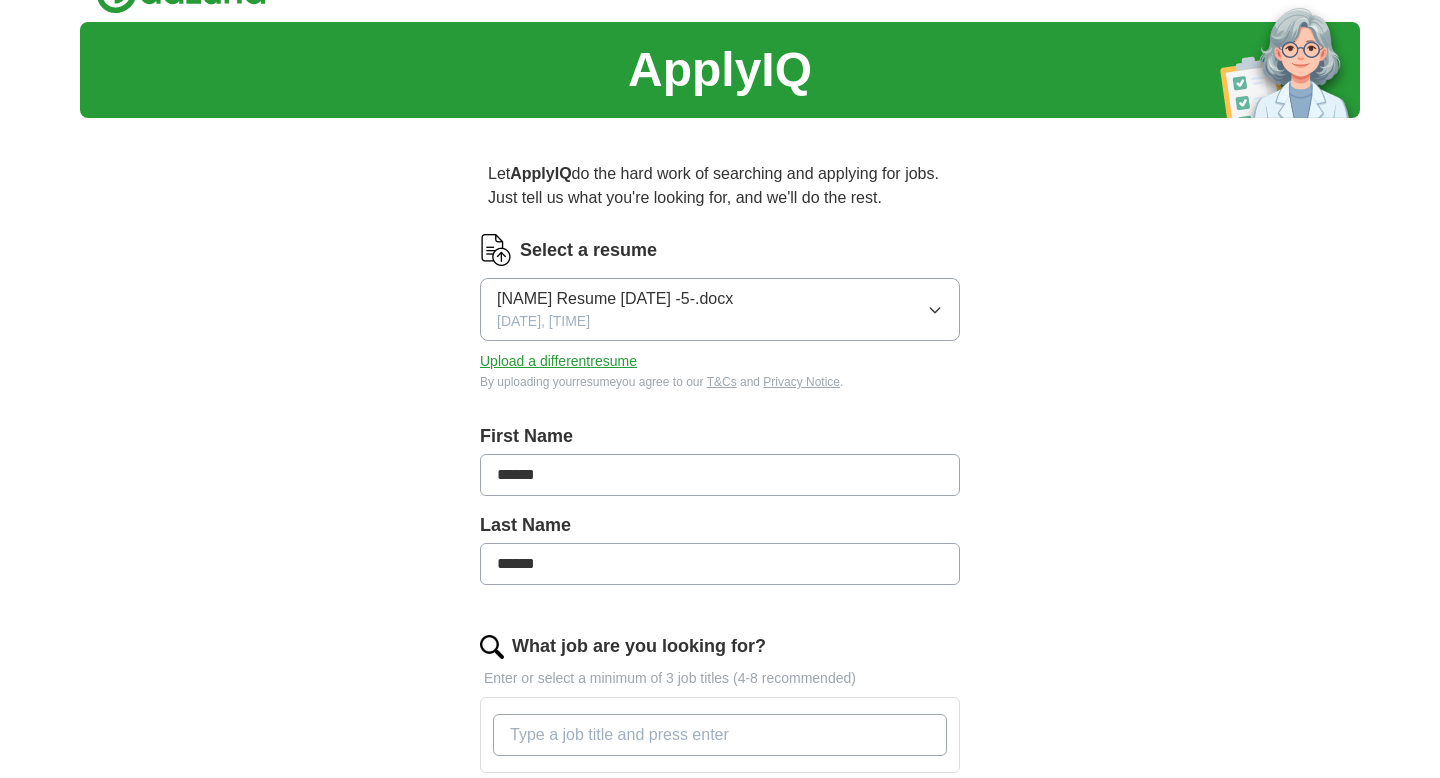 scroll, scrollTop: 0, scrollLeft: 0, axis: both 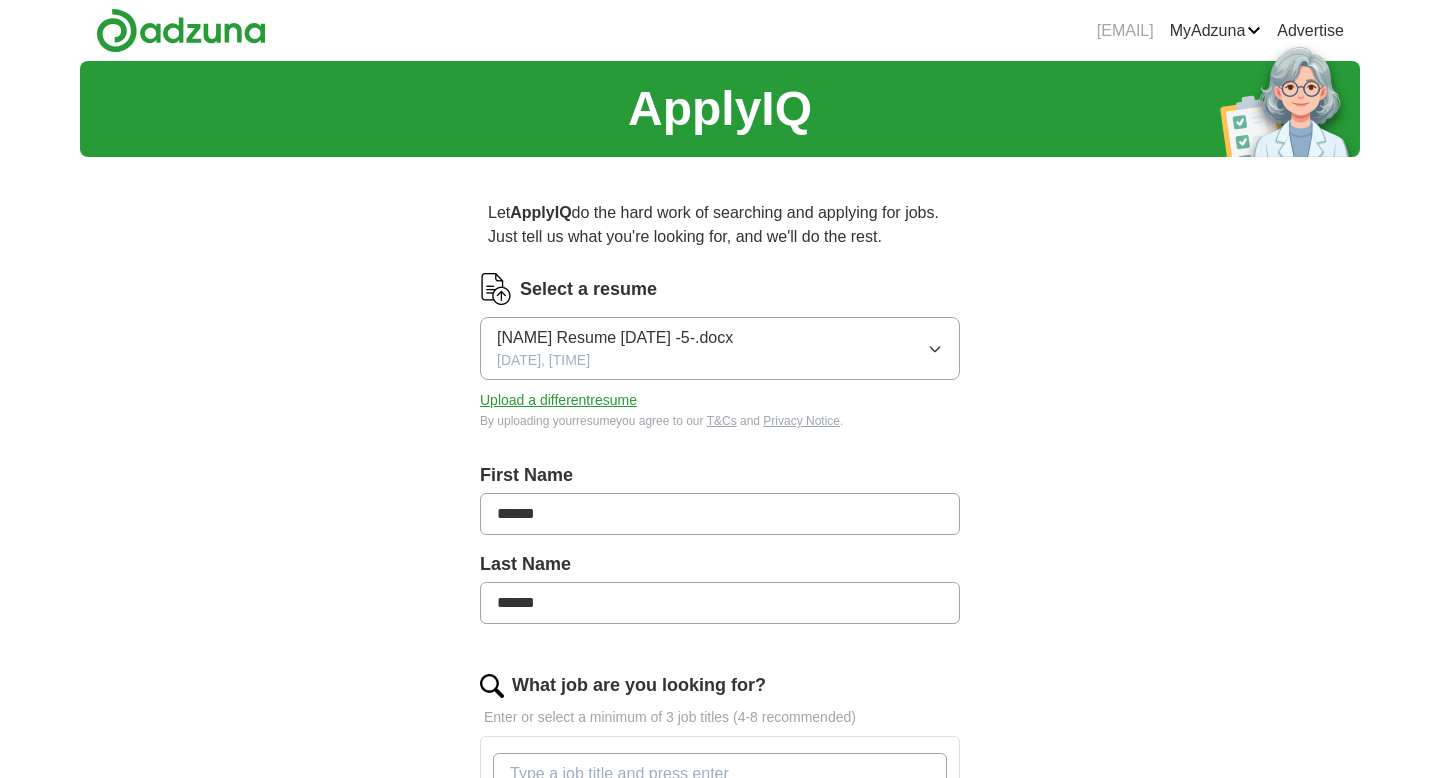 click on "ApplyIQ Let  ApplyIQ  do the hard work of searching and applying for jobs. Just tell us what you're looking for, and we'll do the rest. Select a resume [NAME] Resume [DATE] -5-.docx [DATE], [TIME] Upload a different  resume By uploading your  resume  you agree to our   T&Cs   and   Privacy Notice . First Name ****** Last Name ****** What job are you looking for? Enter or select a minimum of 3 job titles (4-8 recommended) Where do you want to work? 25 mile radius Start applying for jobs By registering, you consent to us applying to suitable jobs for you" at bounding box center (720, 610) 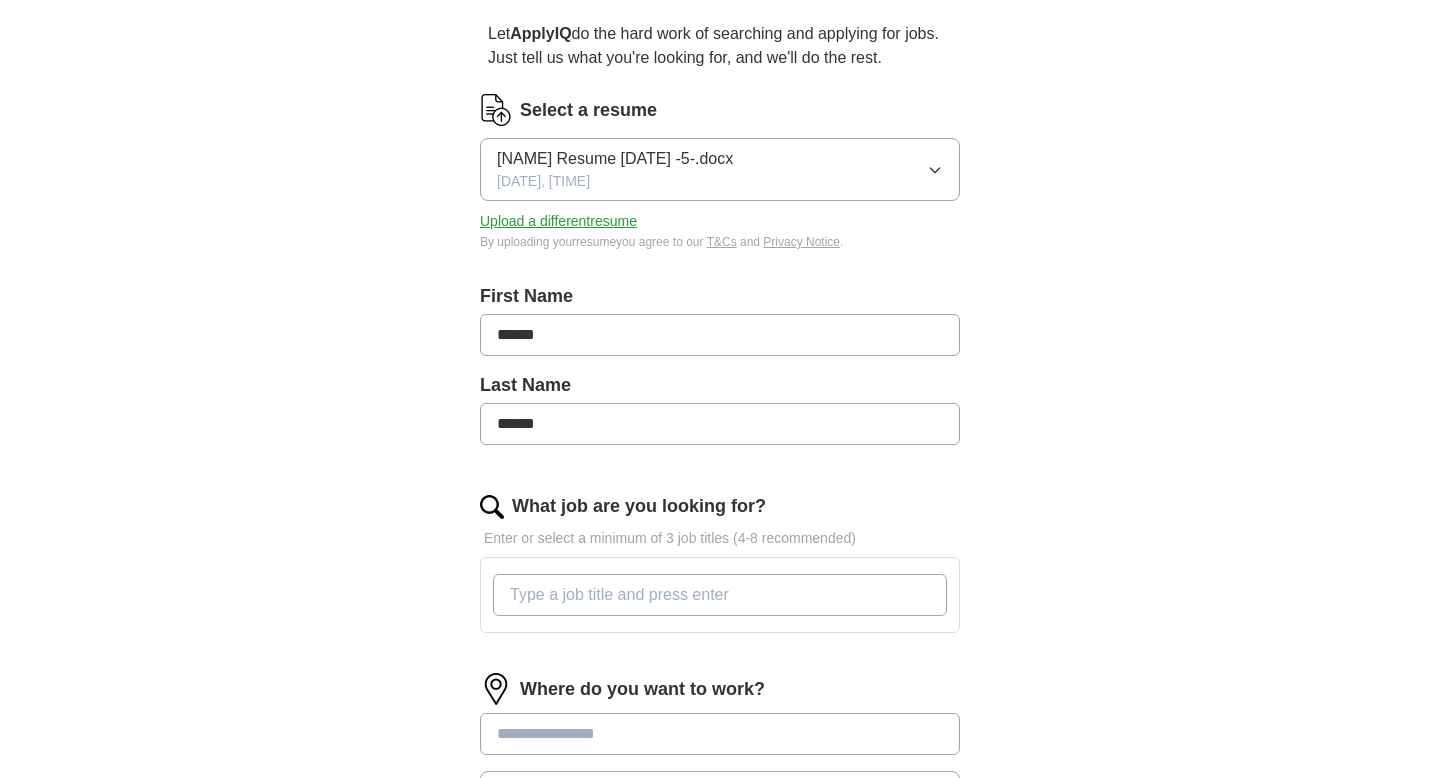scroll, scrollTop: 200, scrollLeft: 0, axis: vertical 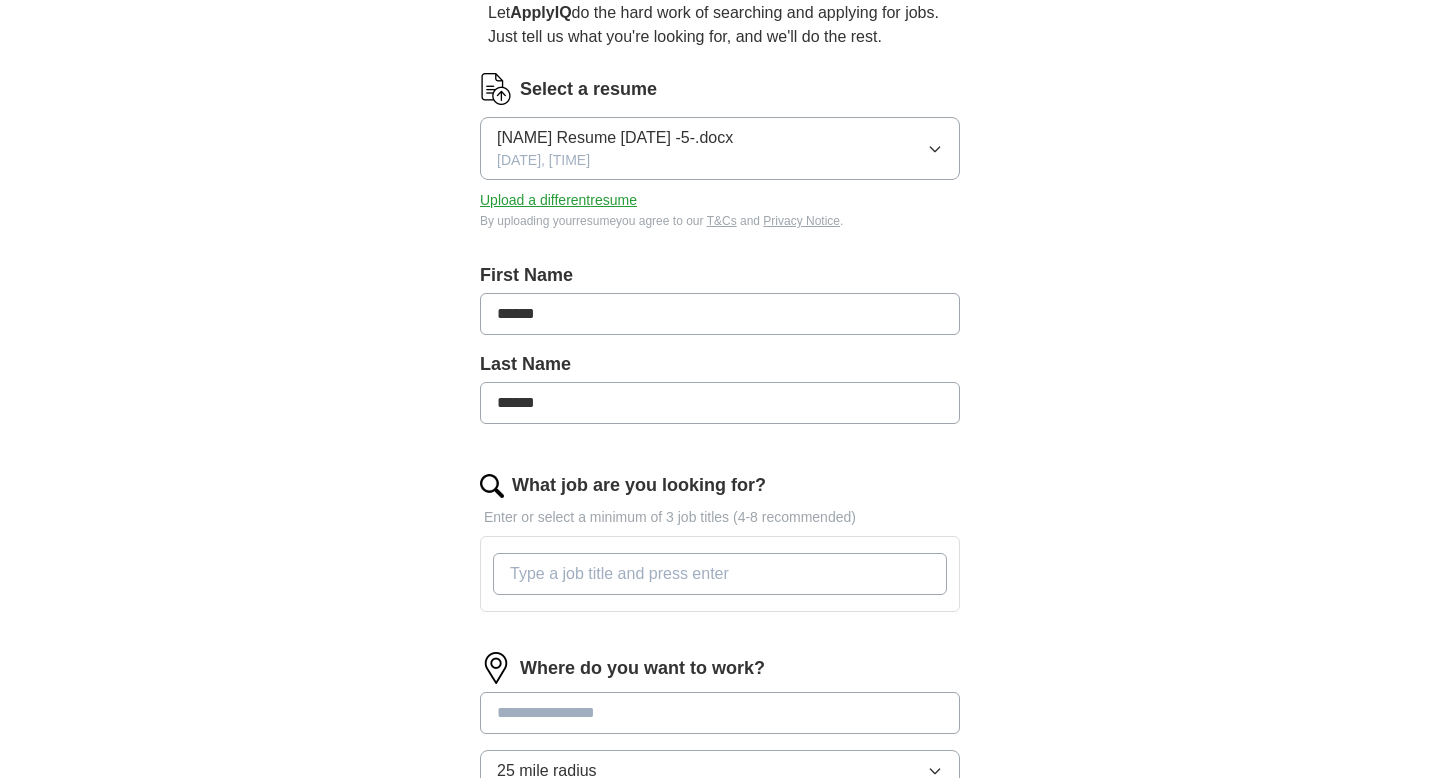 click on "What job are you looking for?" at bounding box center (720, 574) 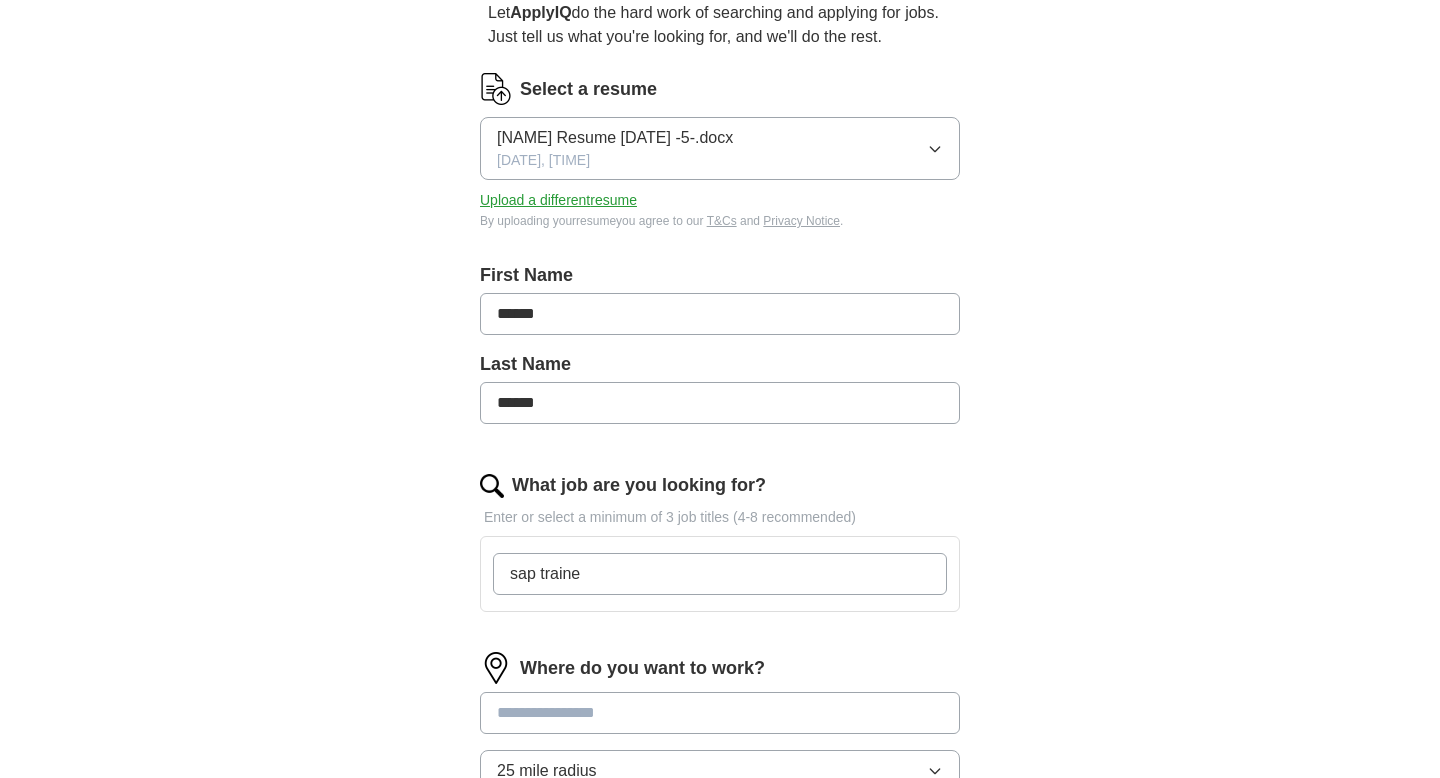 type on "sap trainer" 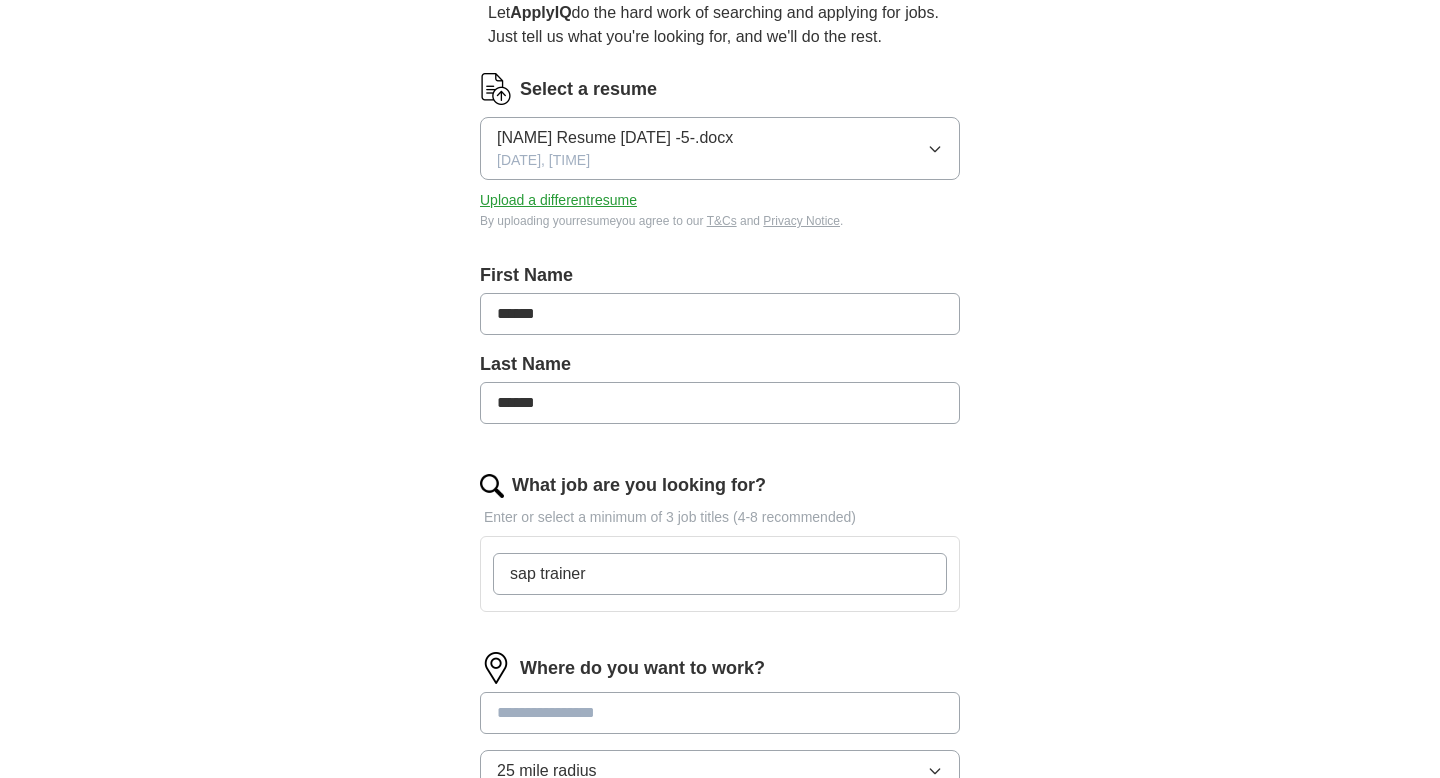 type 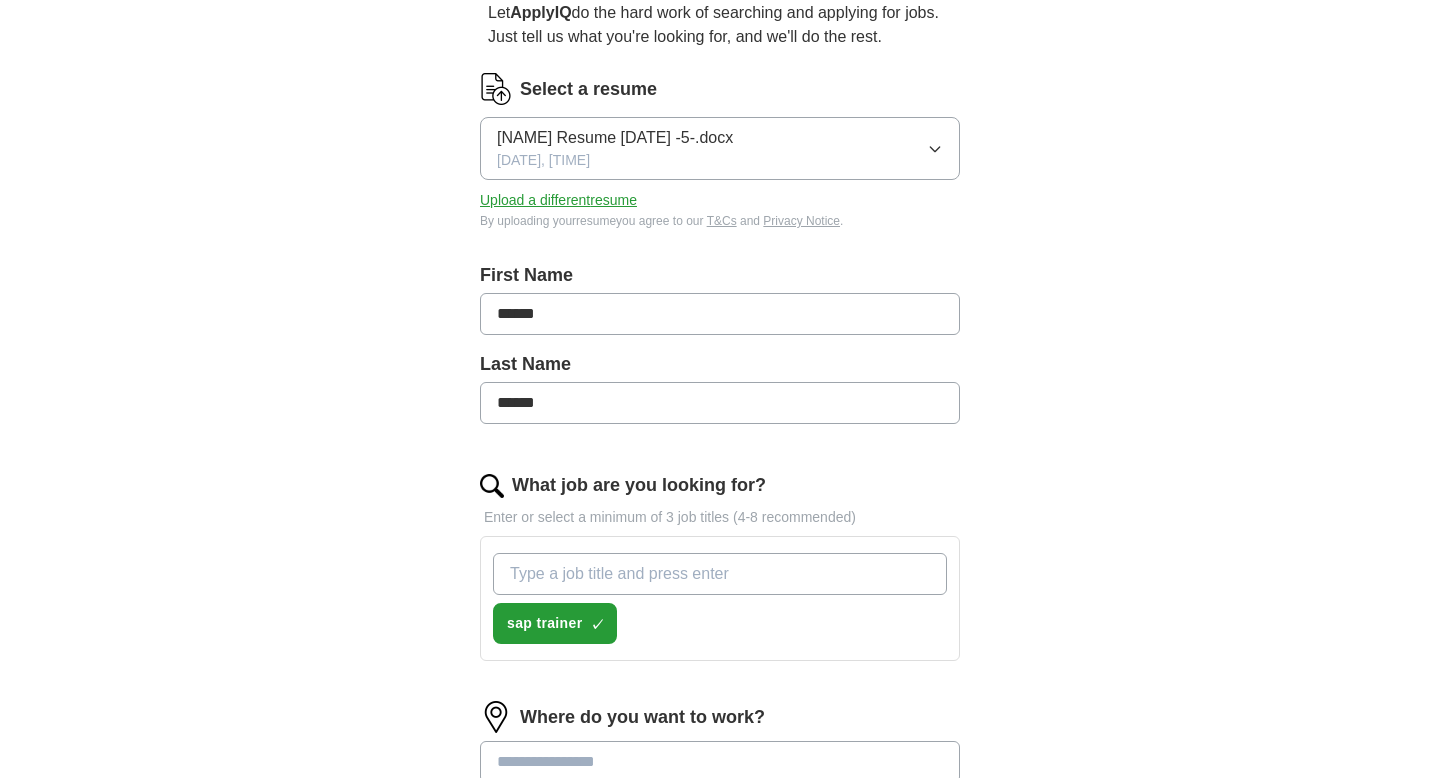 click on "Where do you want to work? 25 mile radius" at bounding box center (720, 779) 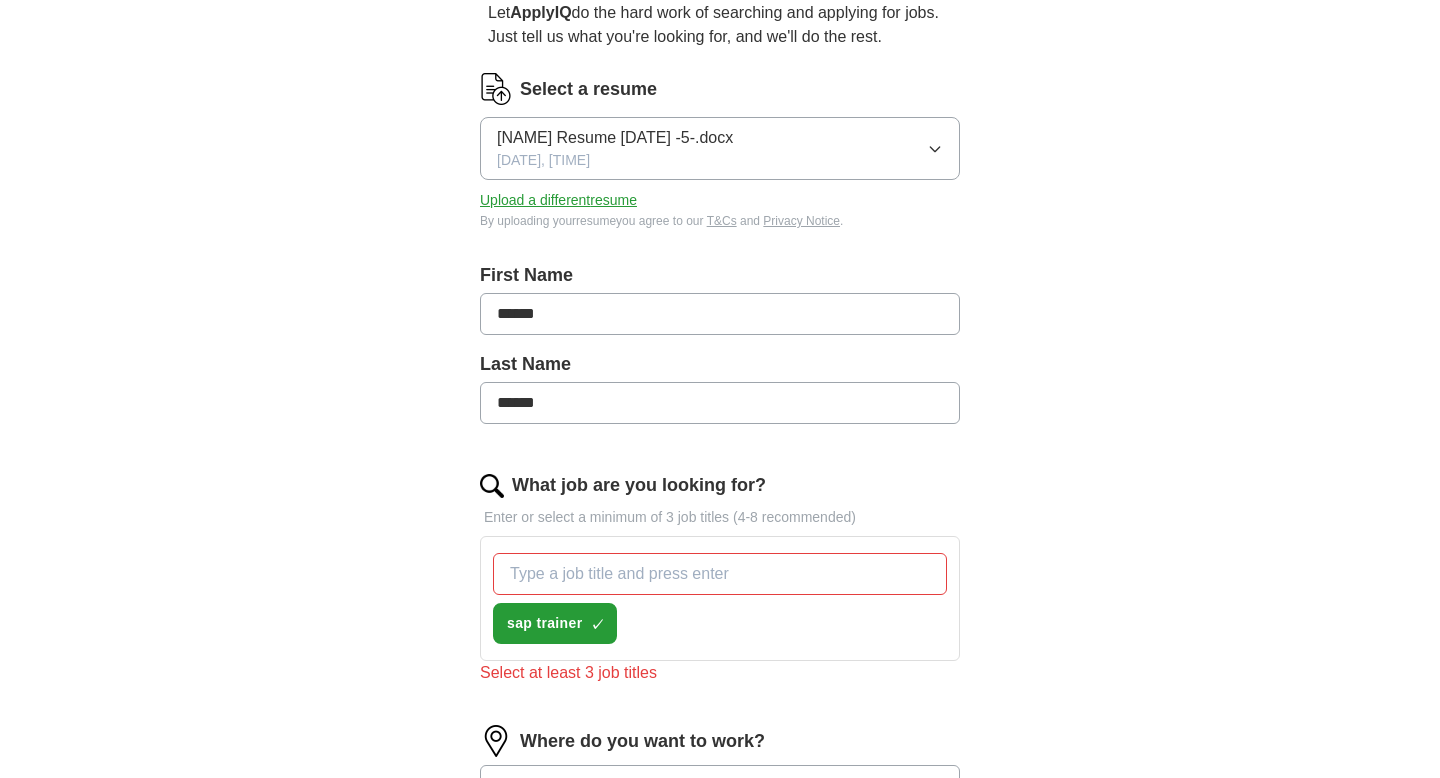 scroll, scrollTop: 218, scrollLeft: 0, axis: vertical 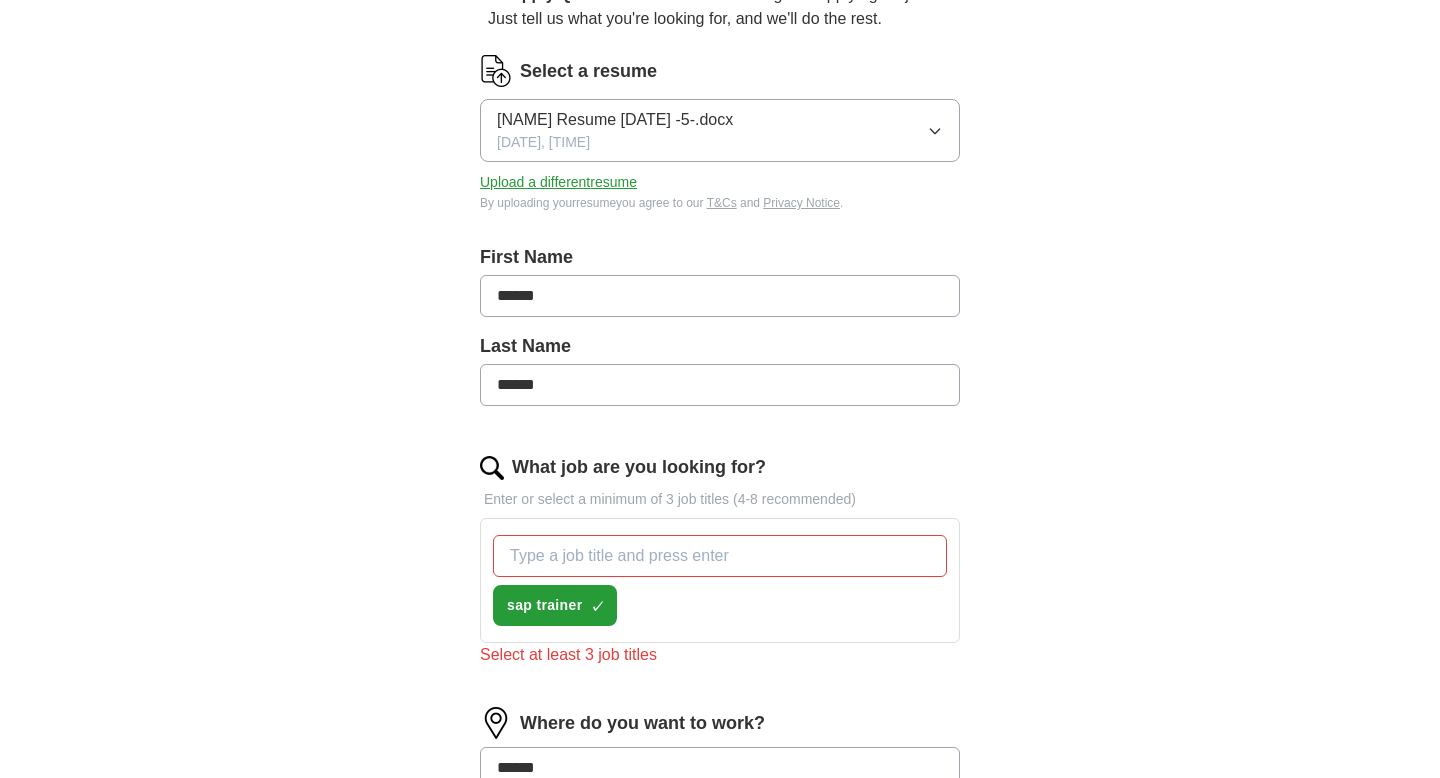 click on "Start applying for jobs" at bounding box center [720, 940] 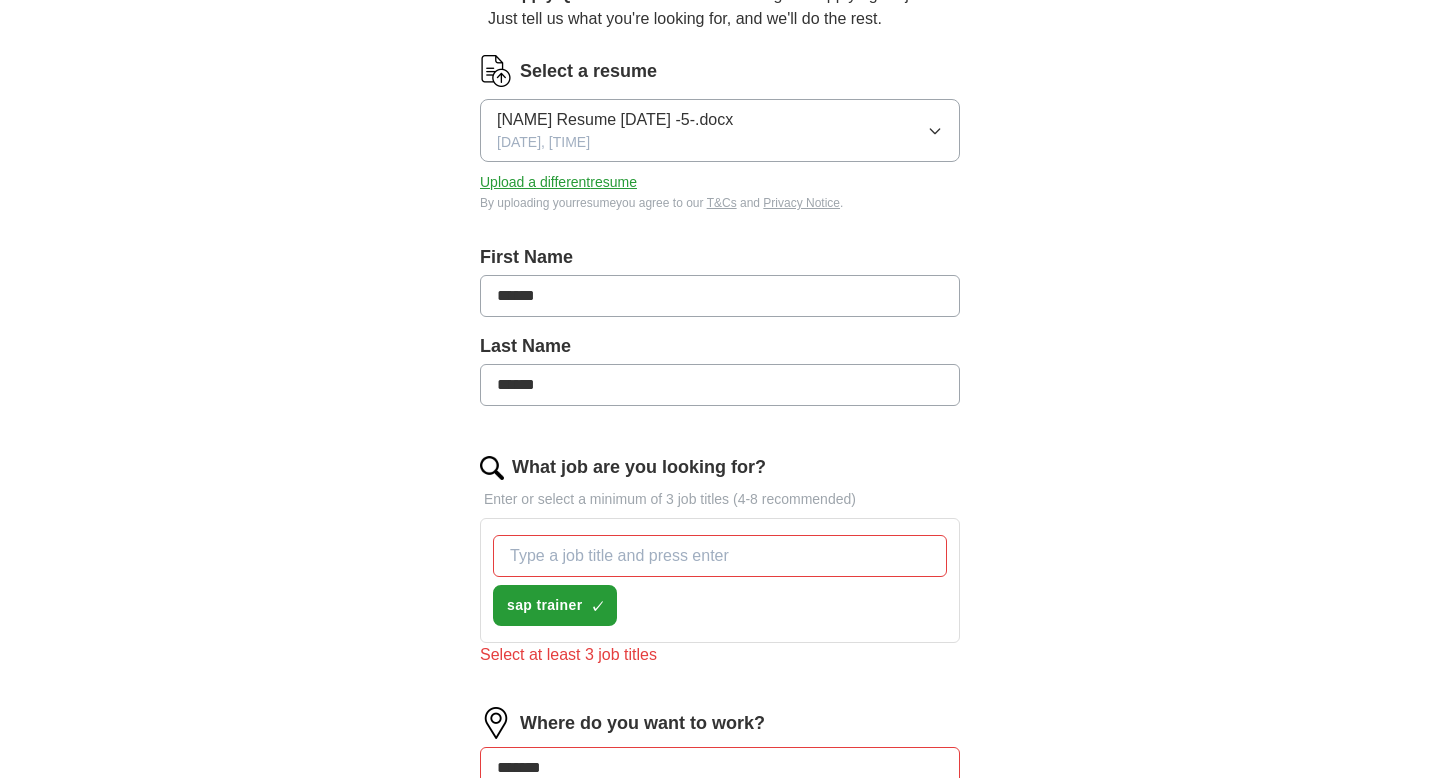 type on "*******" 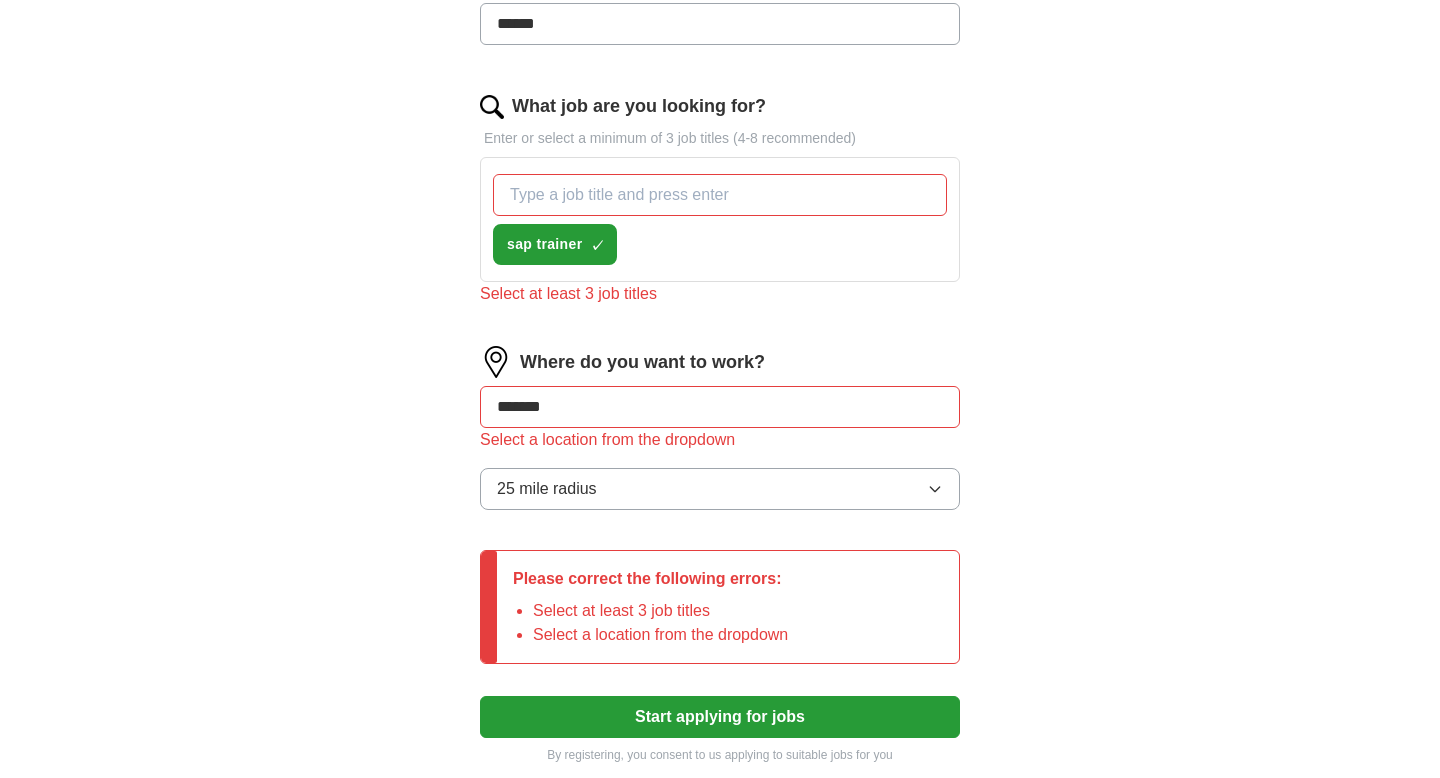 scroll, scrollTop: 658, scrollLeft: 0, axis: vertical 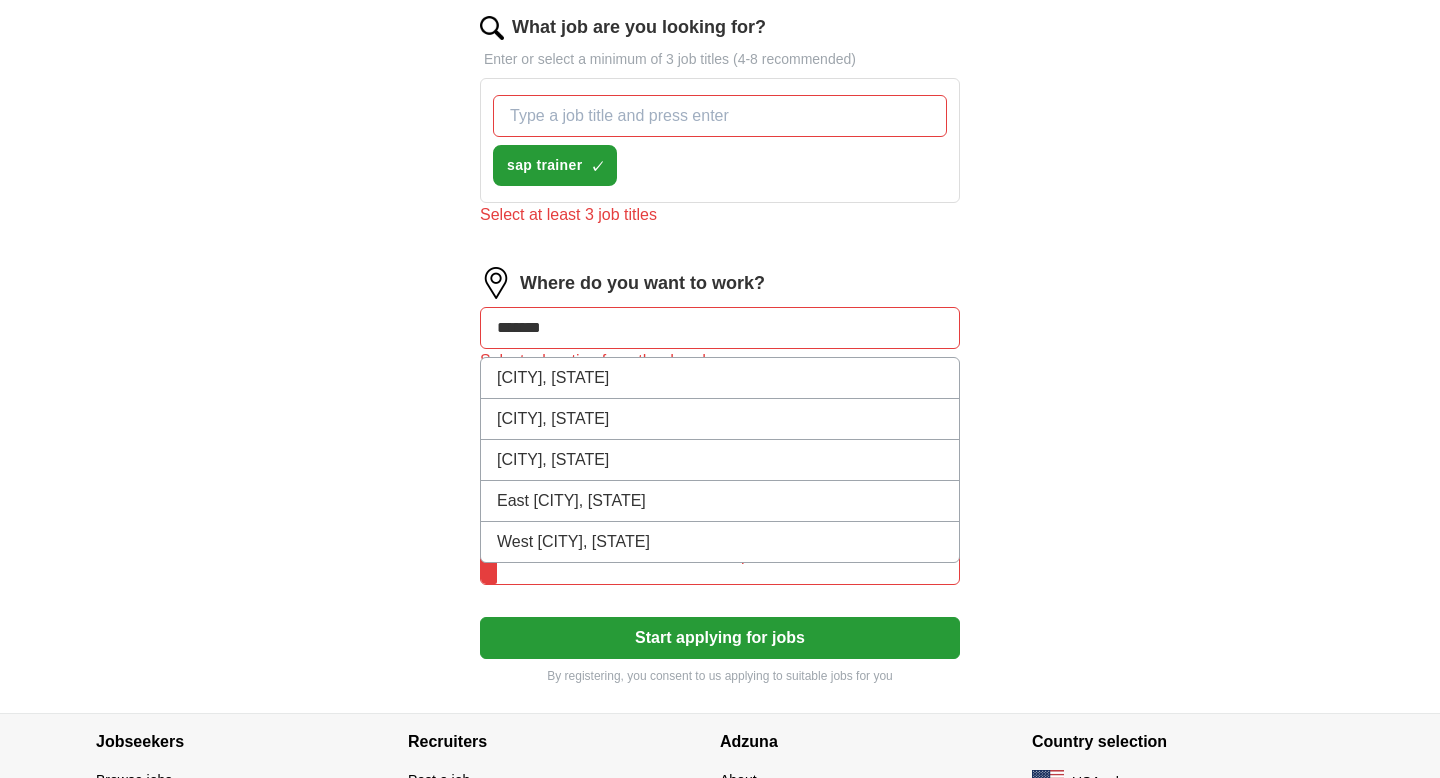 click on "*******" at bounding box center (720, 328) 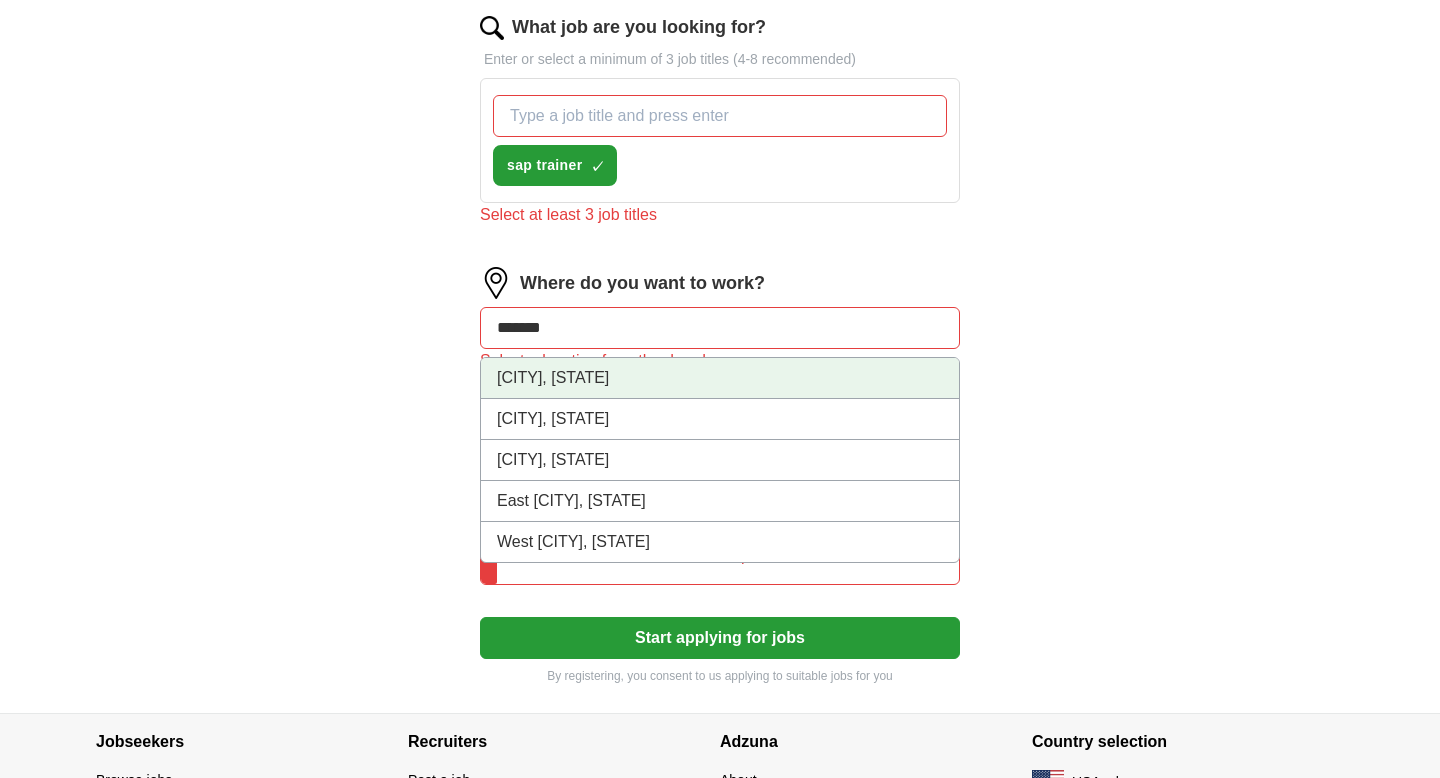 click on "[CITY], [STATE]" at bounding box center (720, 378) 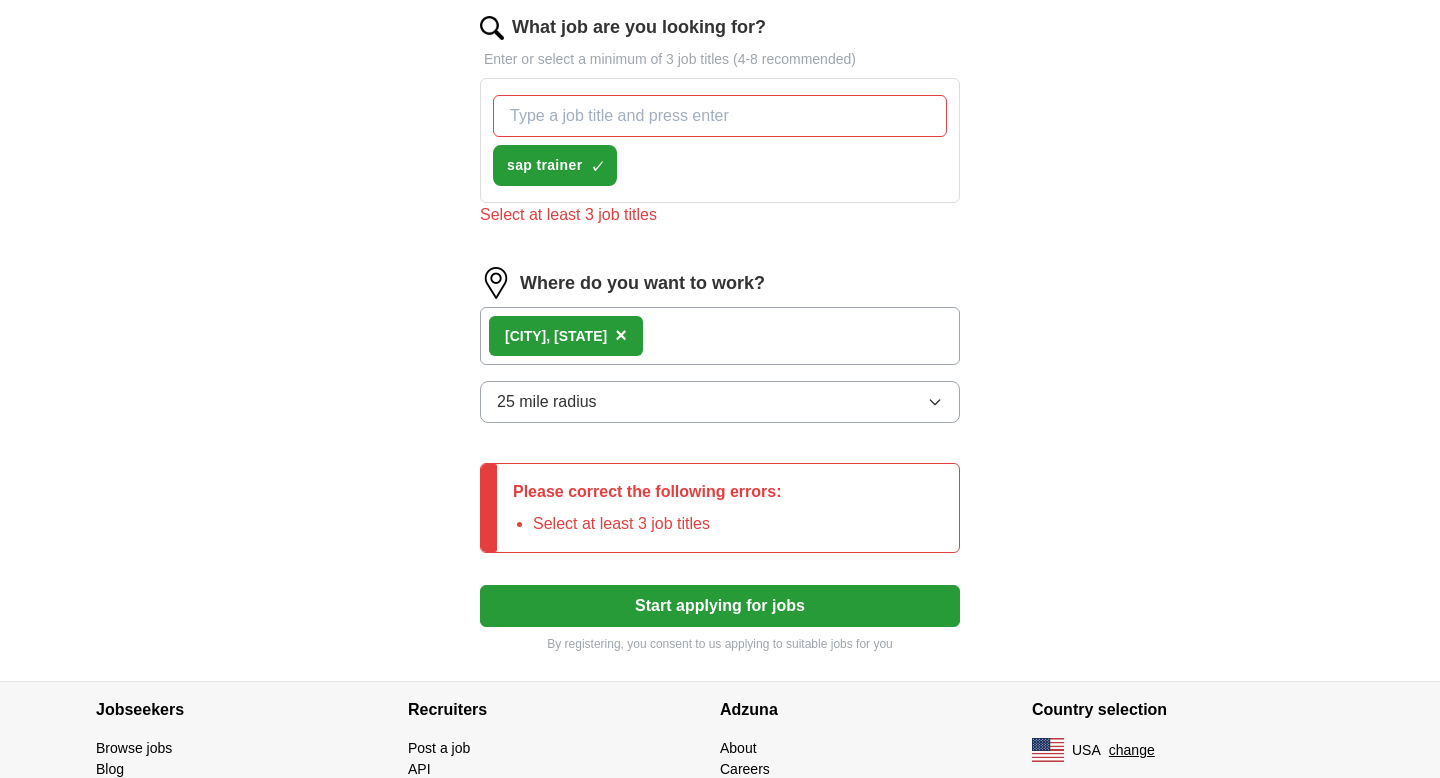 click on "Select at least 3 job titles" at bounding box center (657, 524) 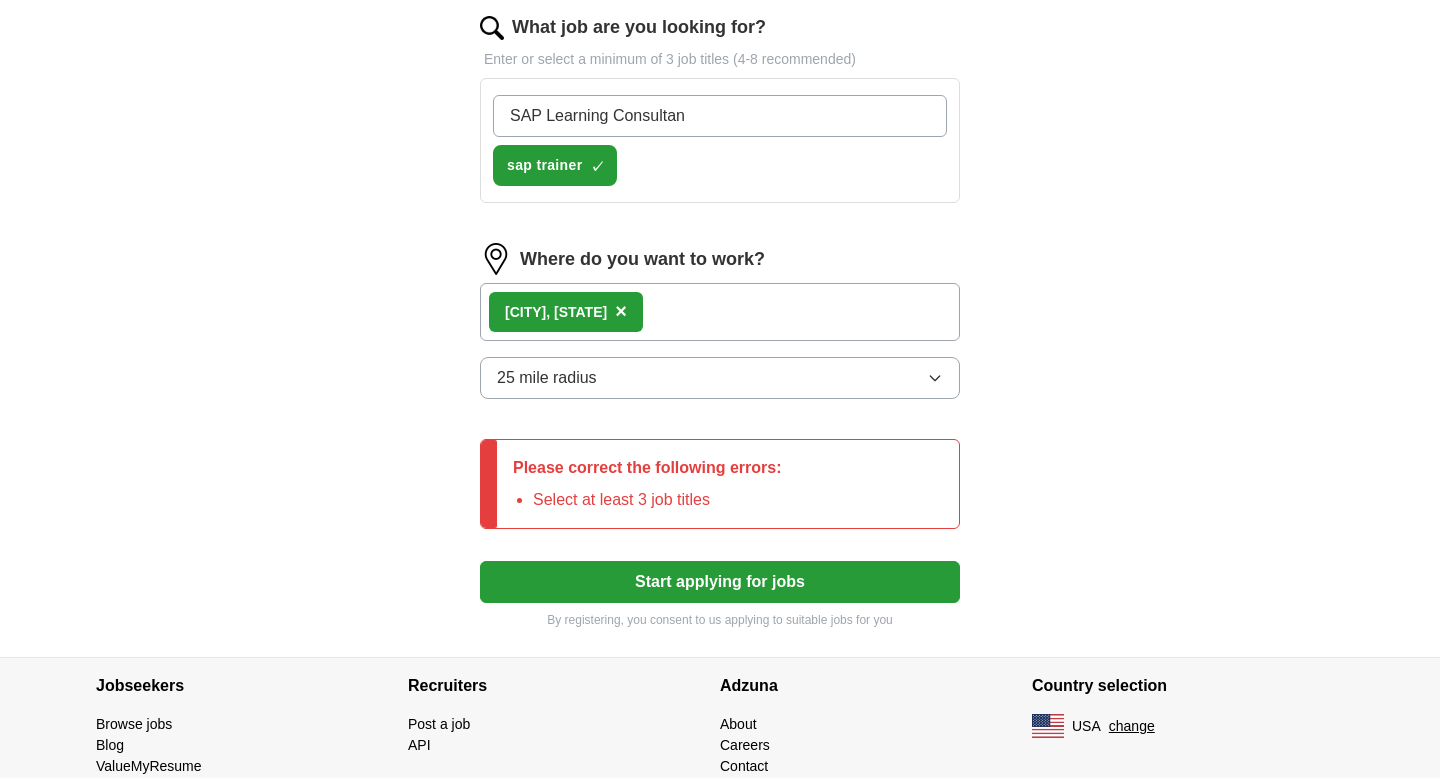 type on "SAP Learning Consultant" 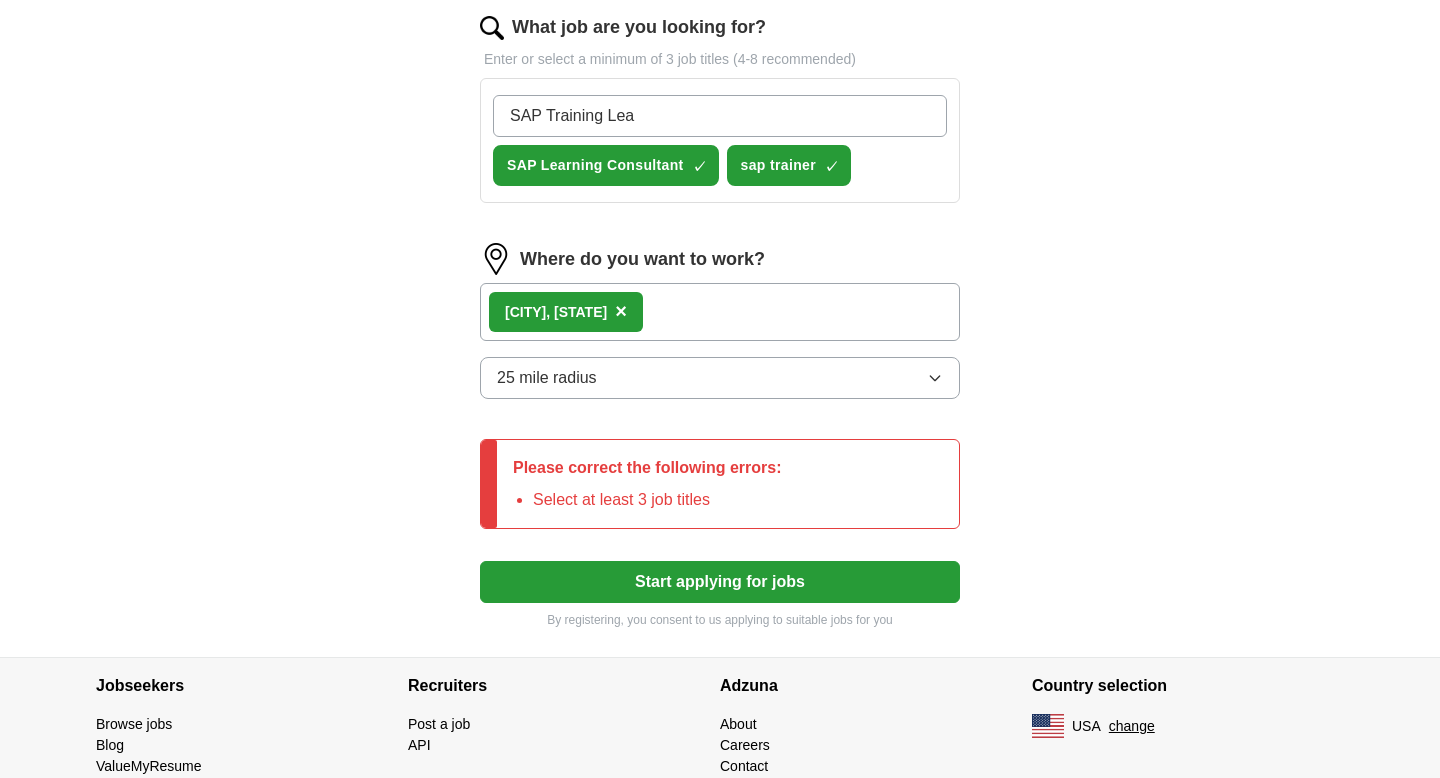type on "SAP Training Lead" 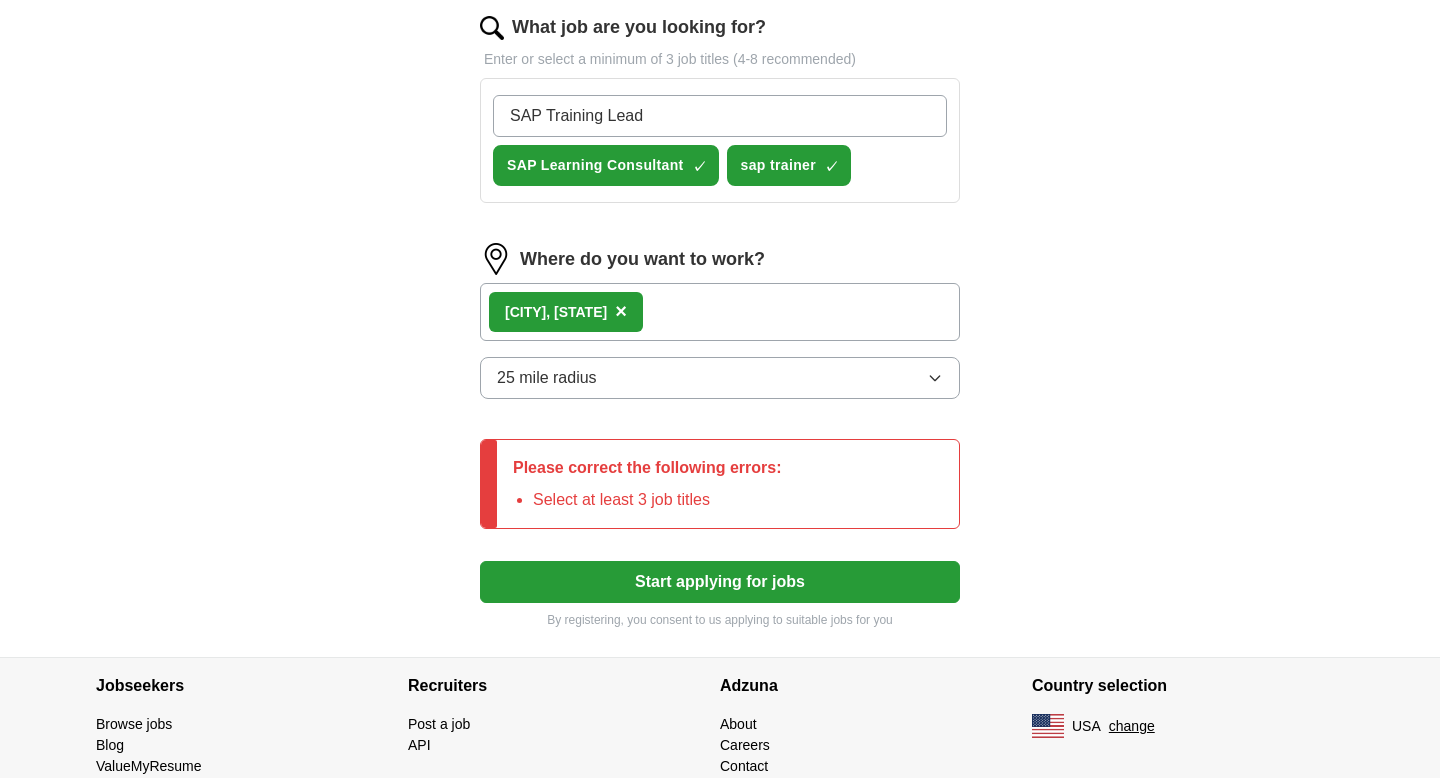 type 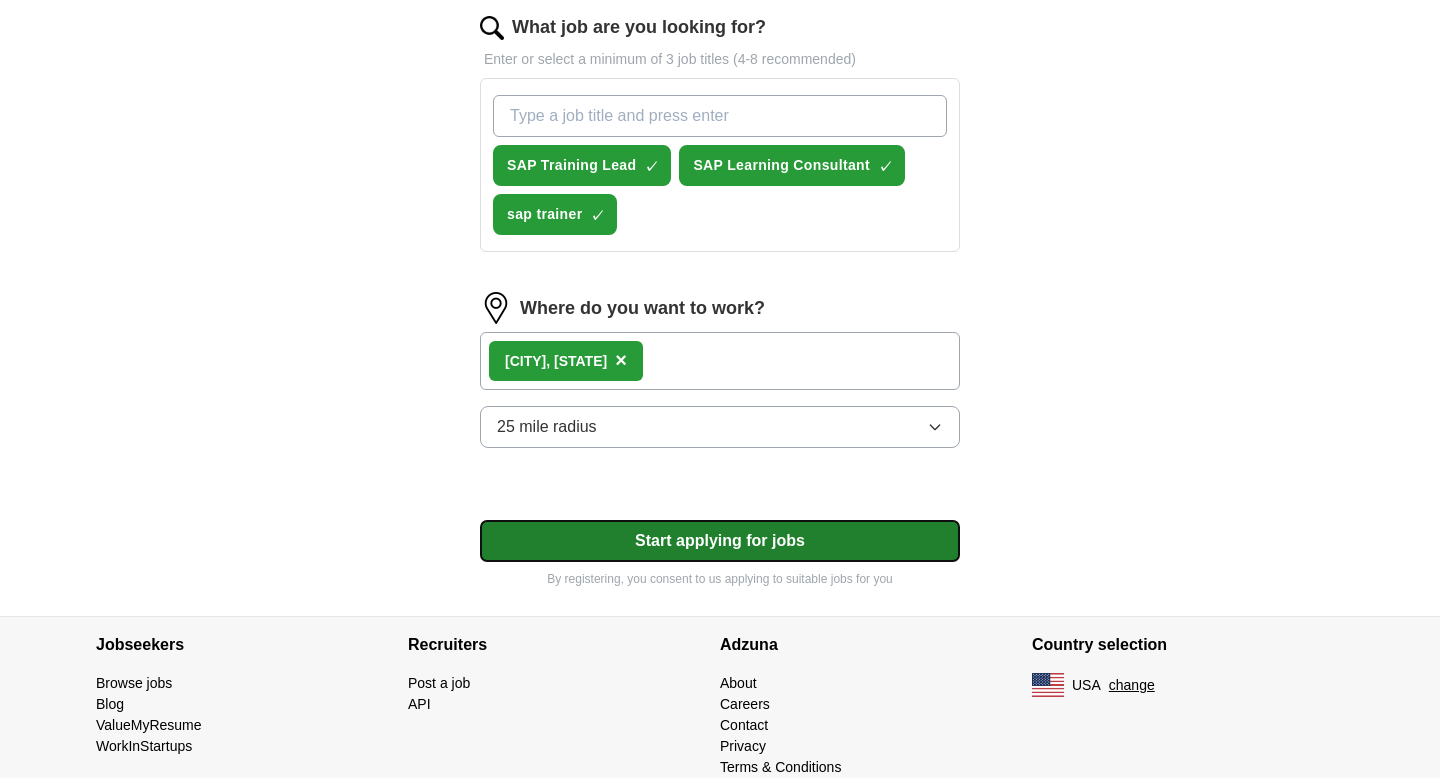 click on "Start applying for jobs" at bounding box center (720, 541) 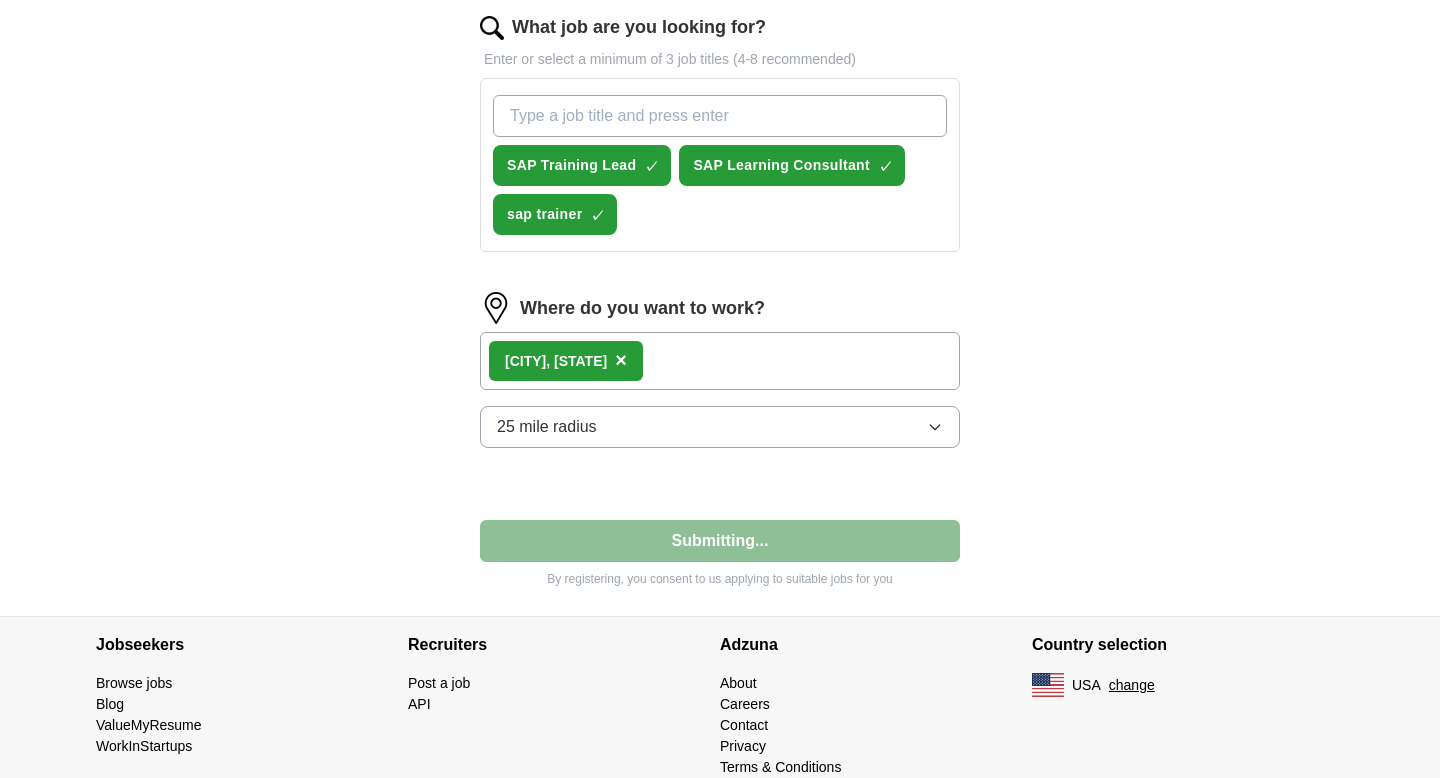 select on "**" 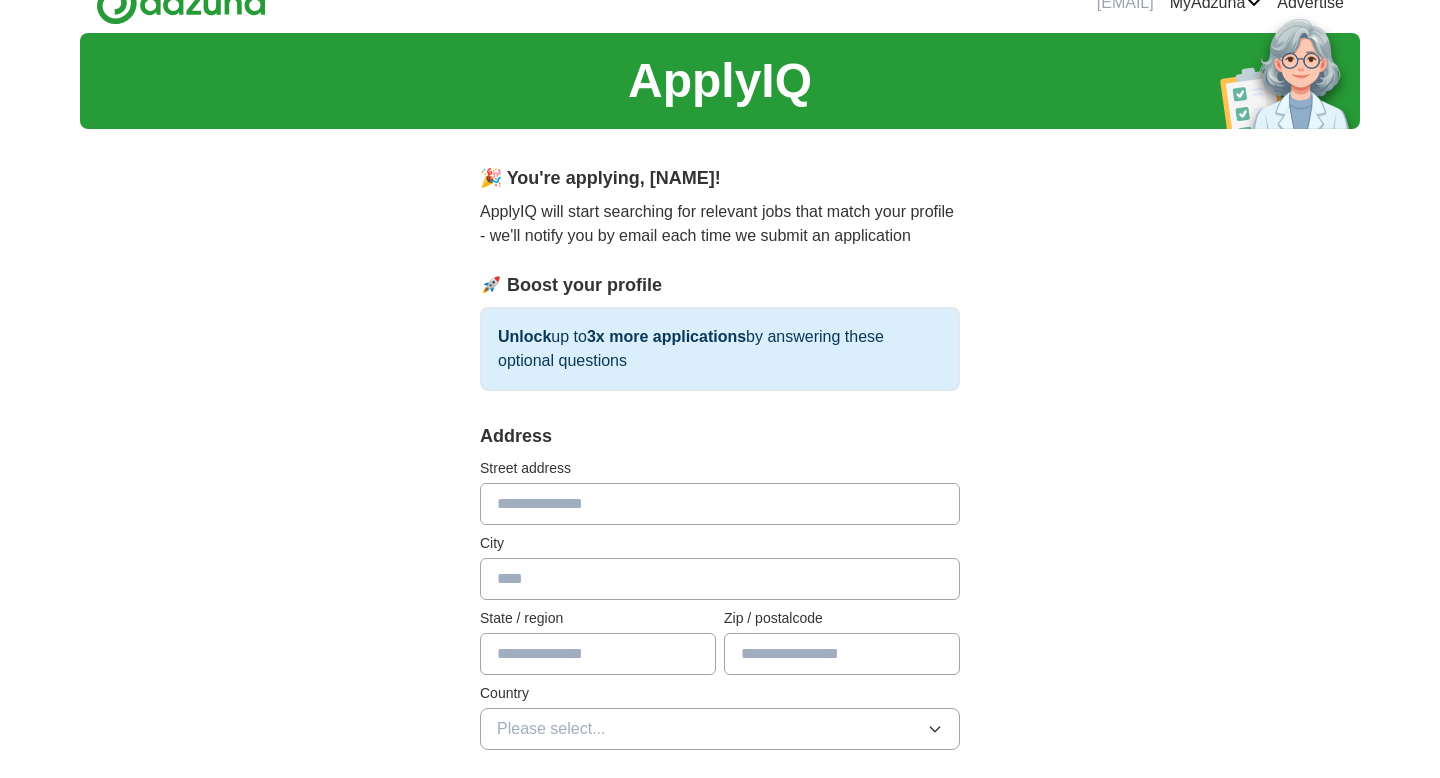 scroll, scrollTop: 0, scrollLeft: 0, axis: both 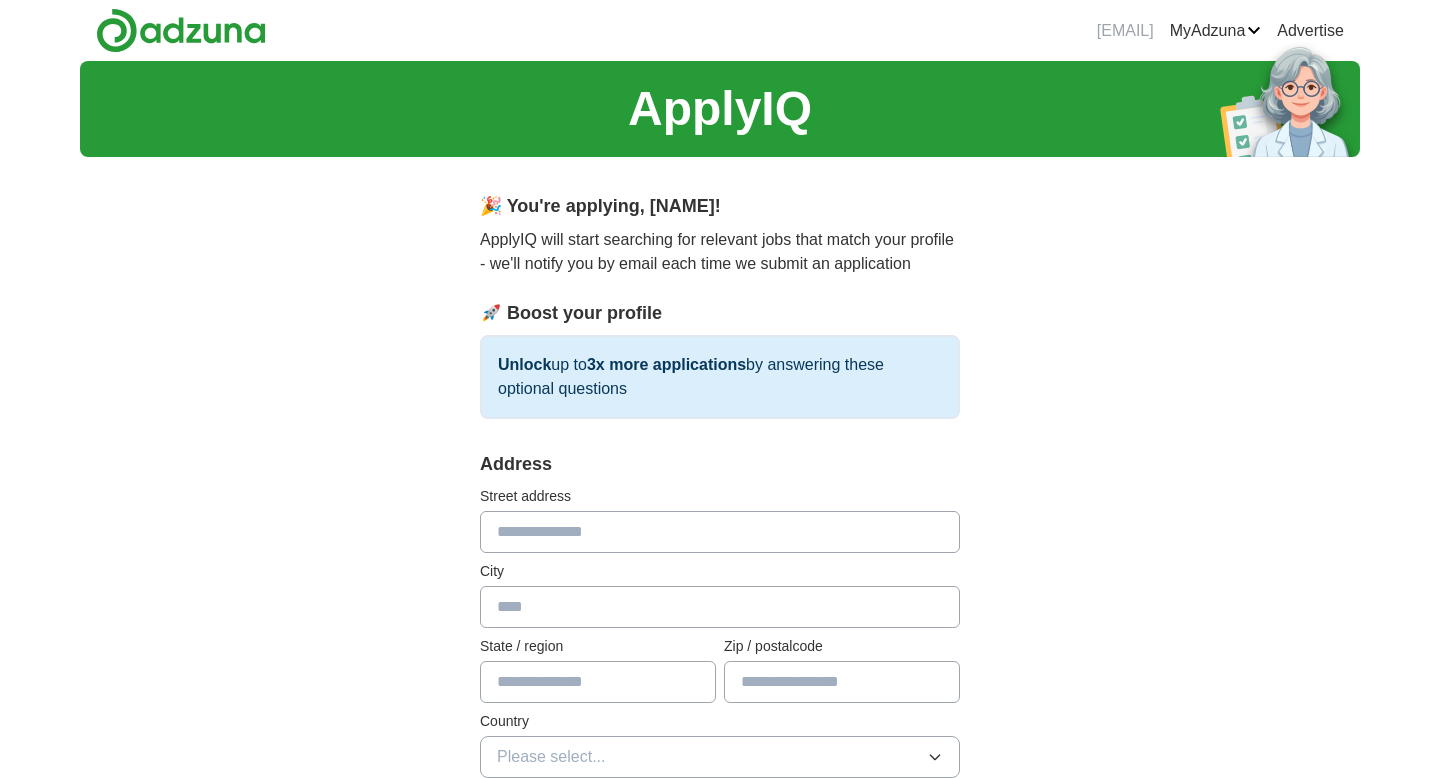 click at bounding box center (720, 532) 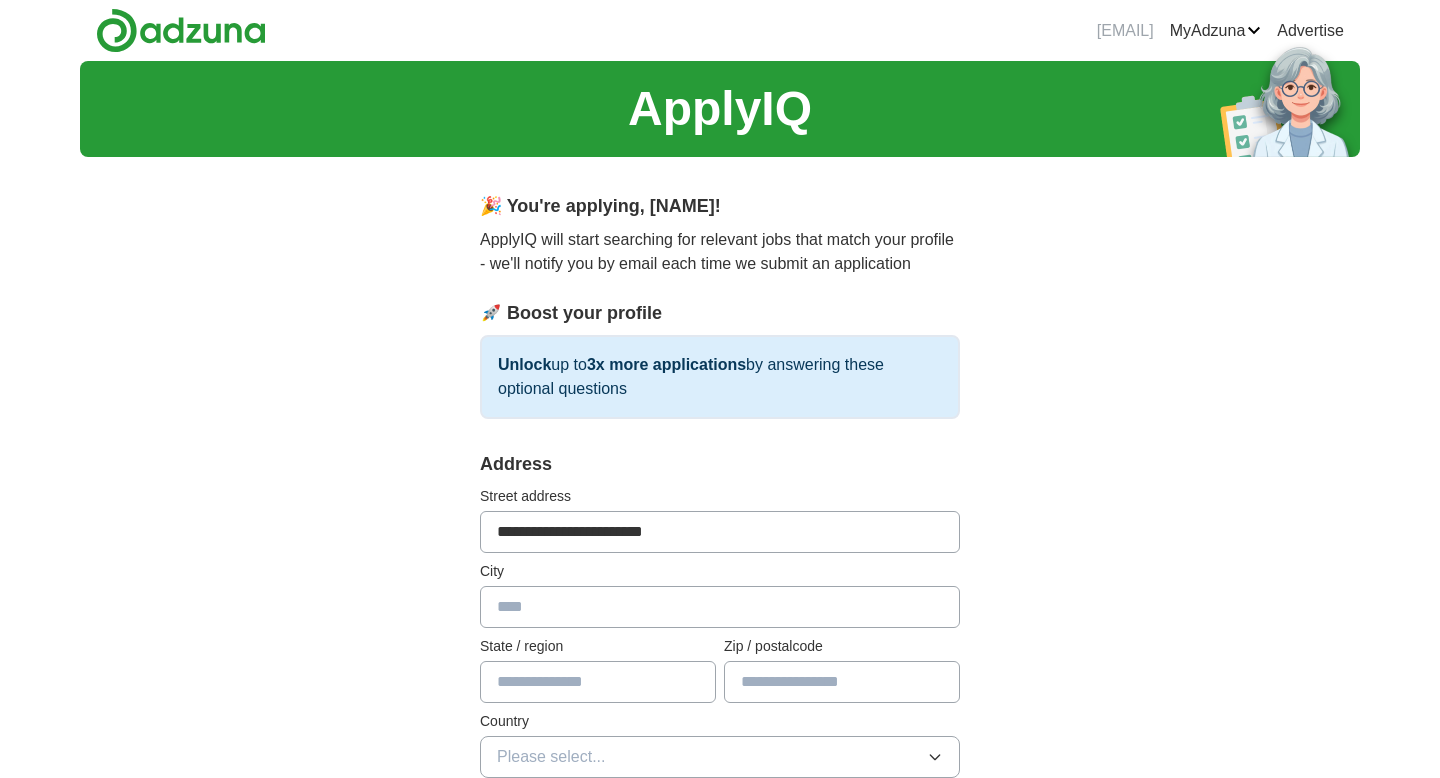type on "******" 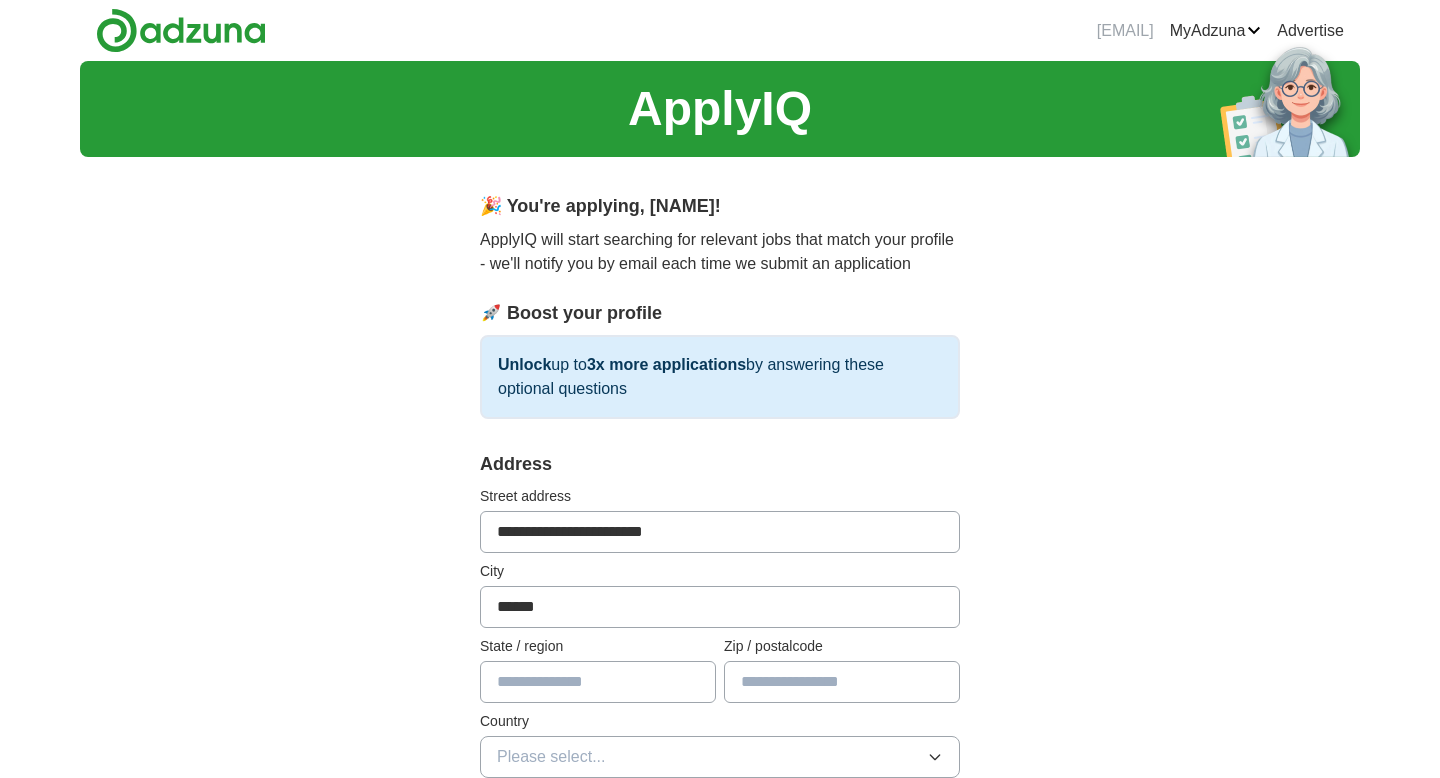 type on "**" 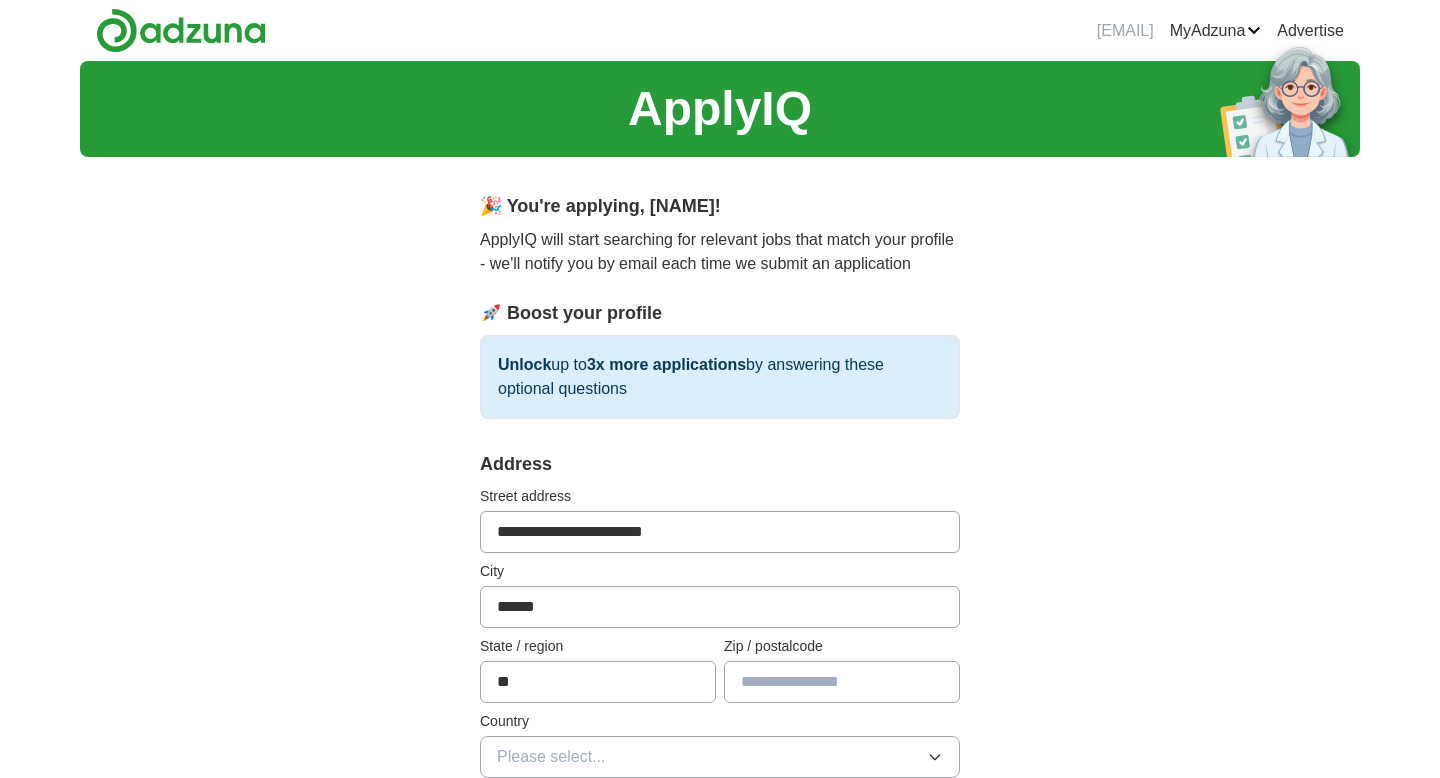 type on "*****" 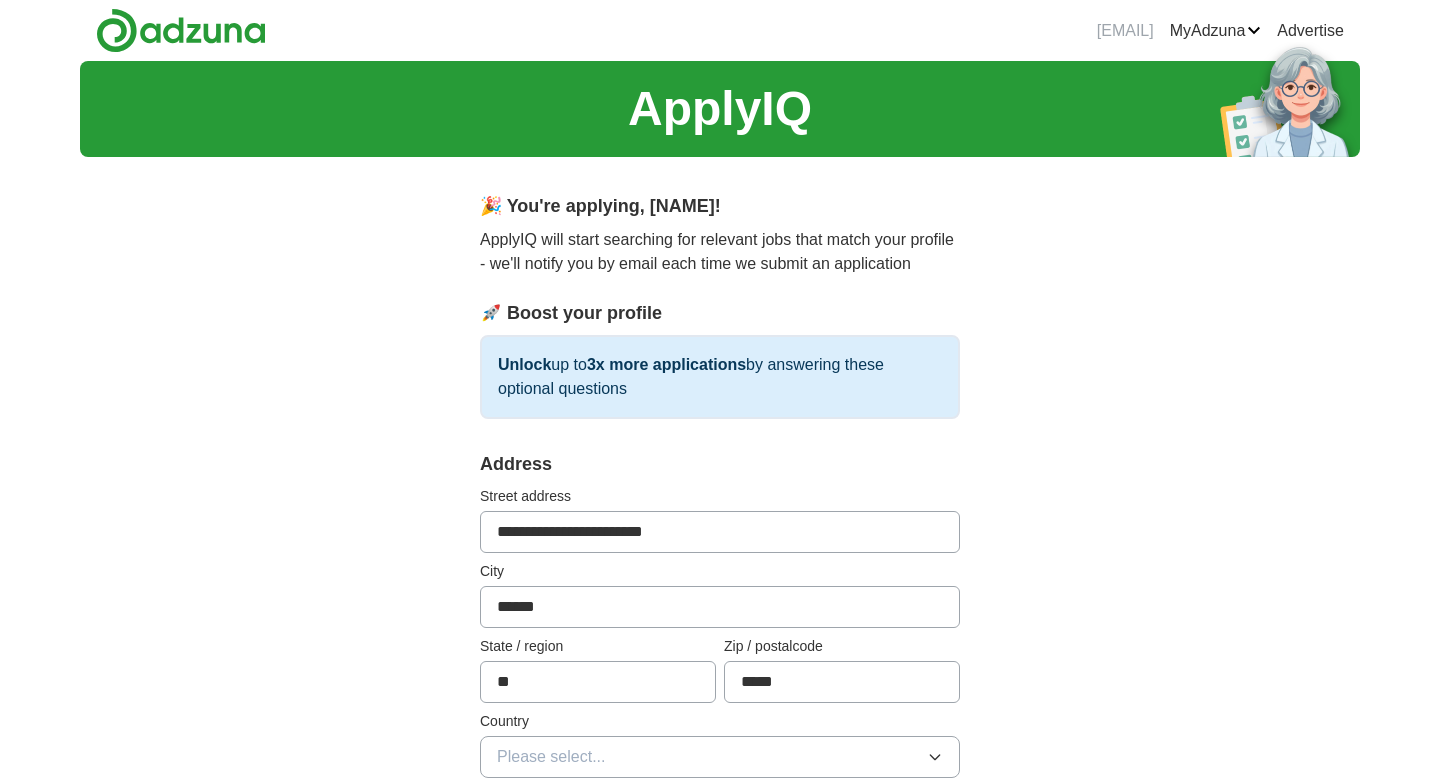 click on "**********" at bounding box center [720, 956] 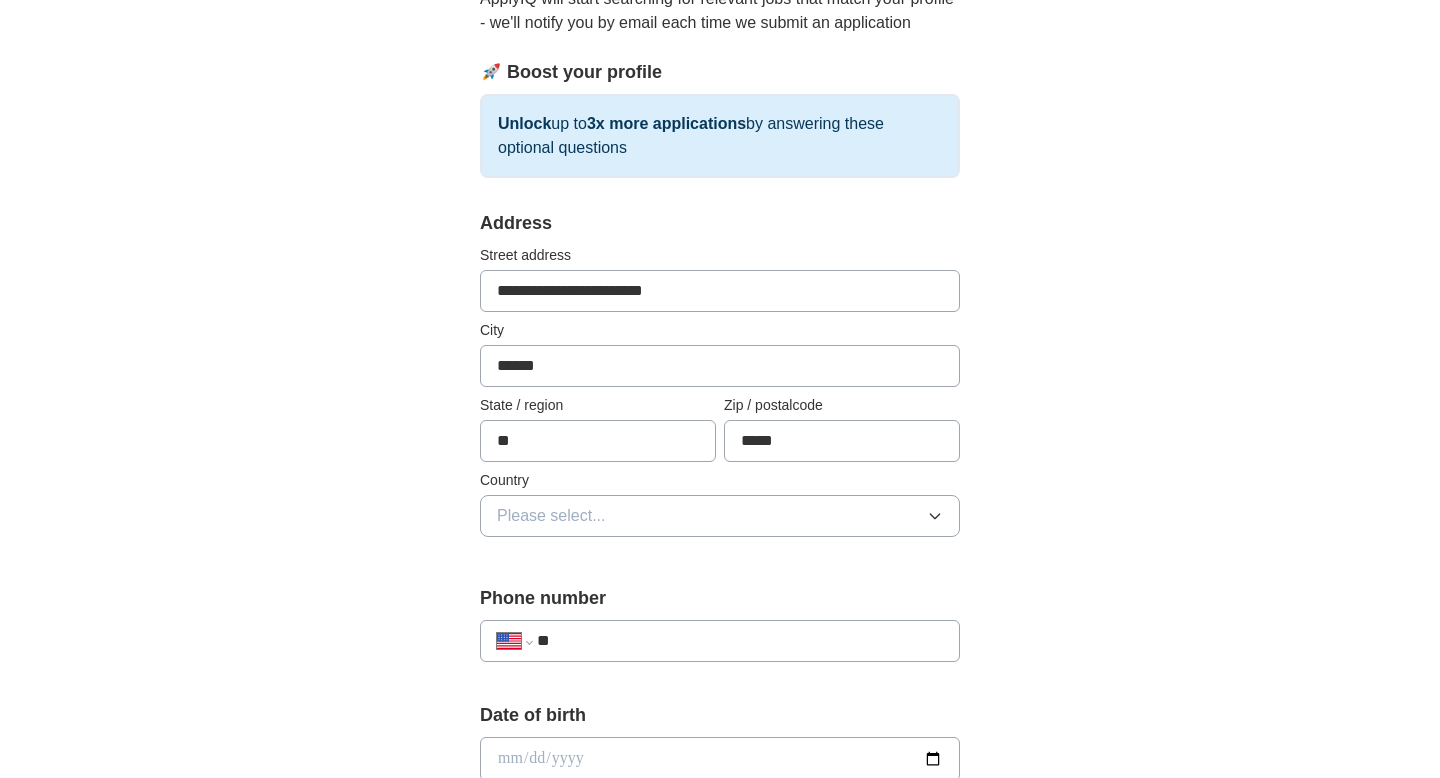 scroll, scrollTop: 320, scrollLeft: 0, axis: vertical 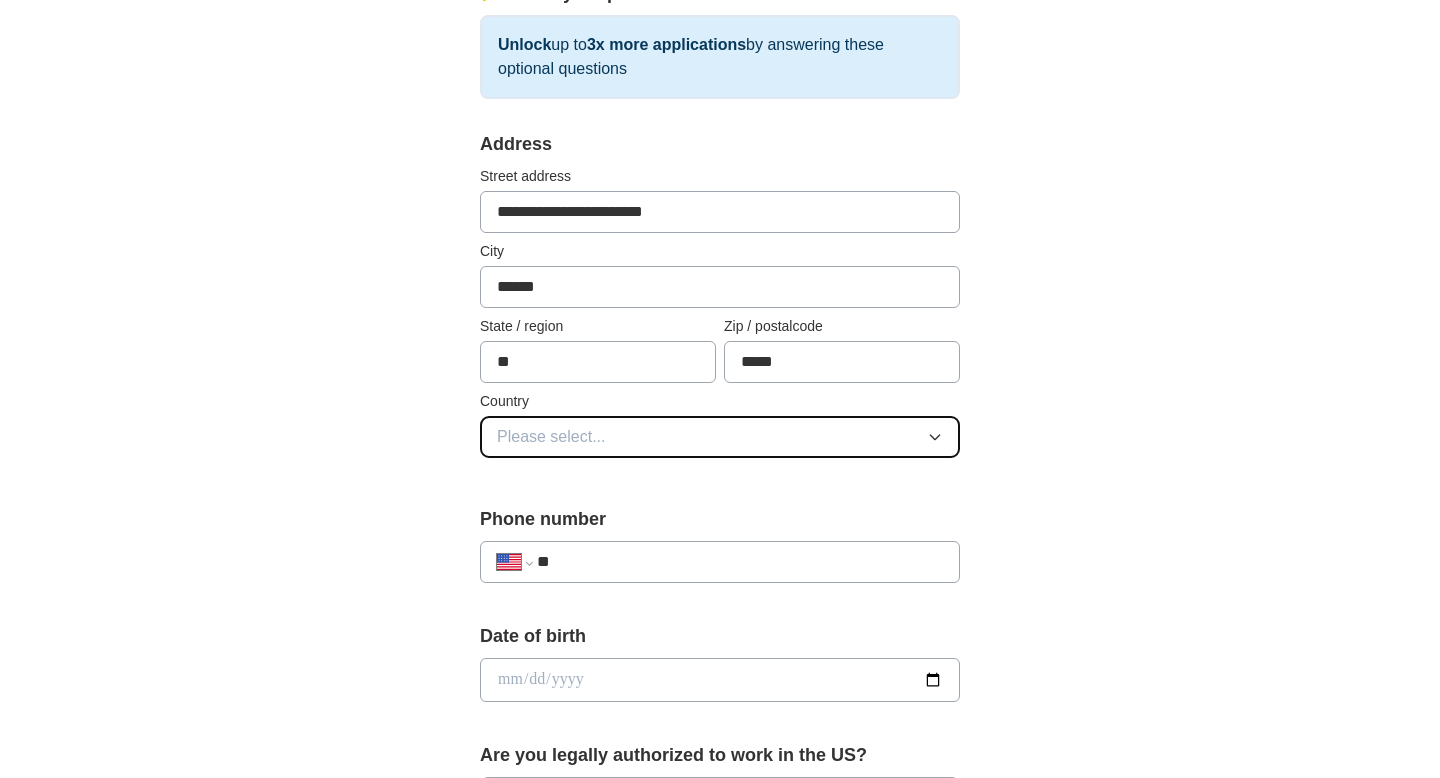 click 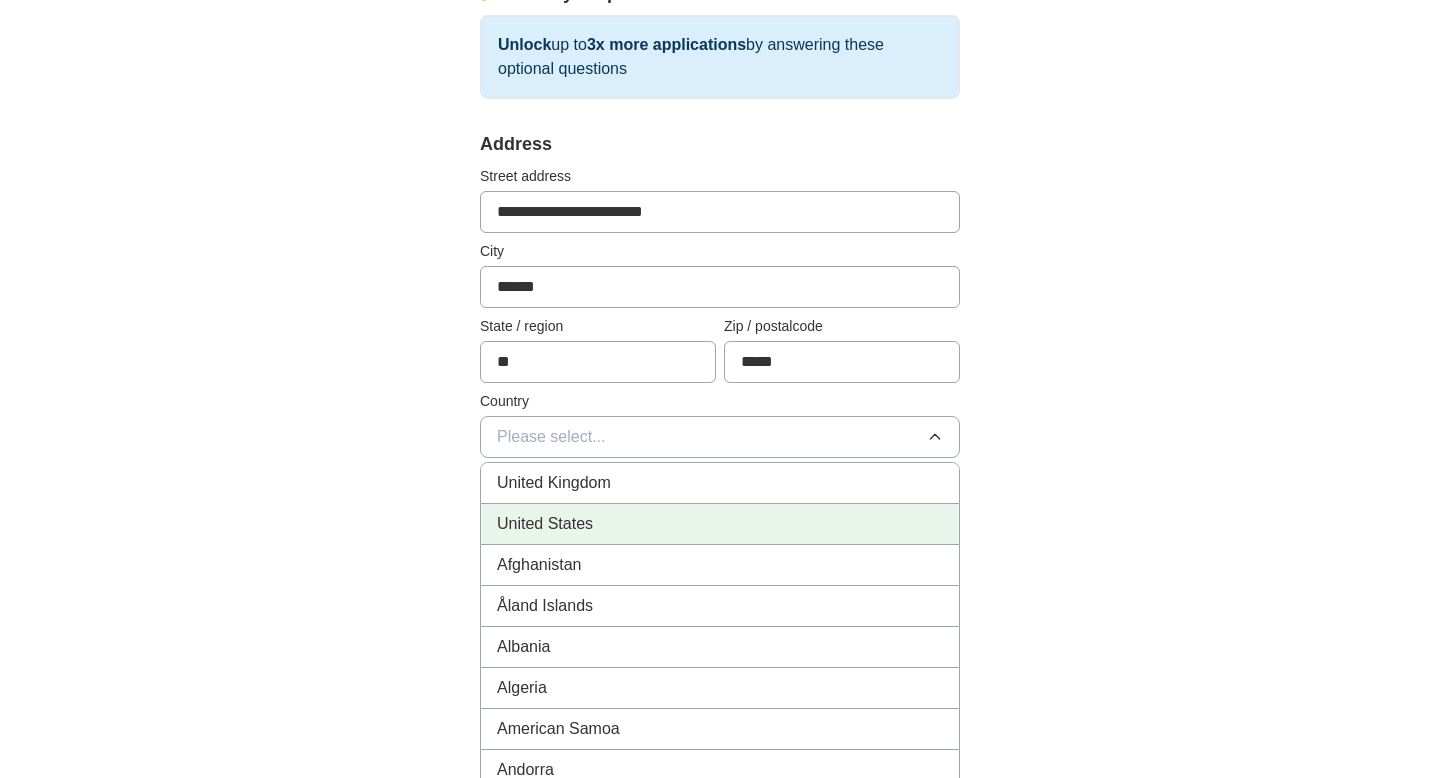 click on "United States" at bounding box center [720, 524] 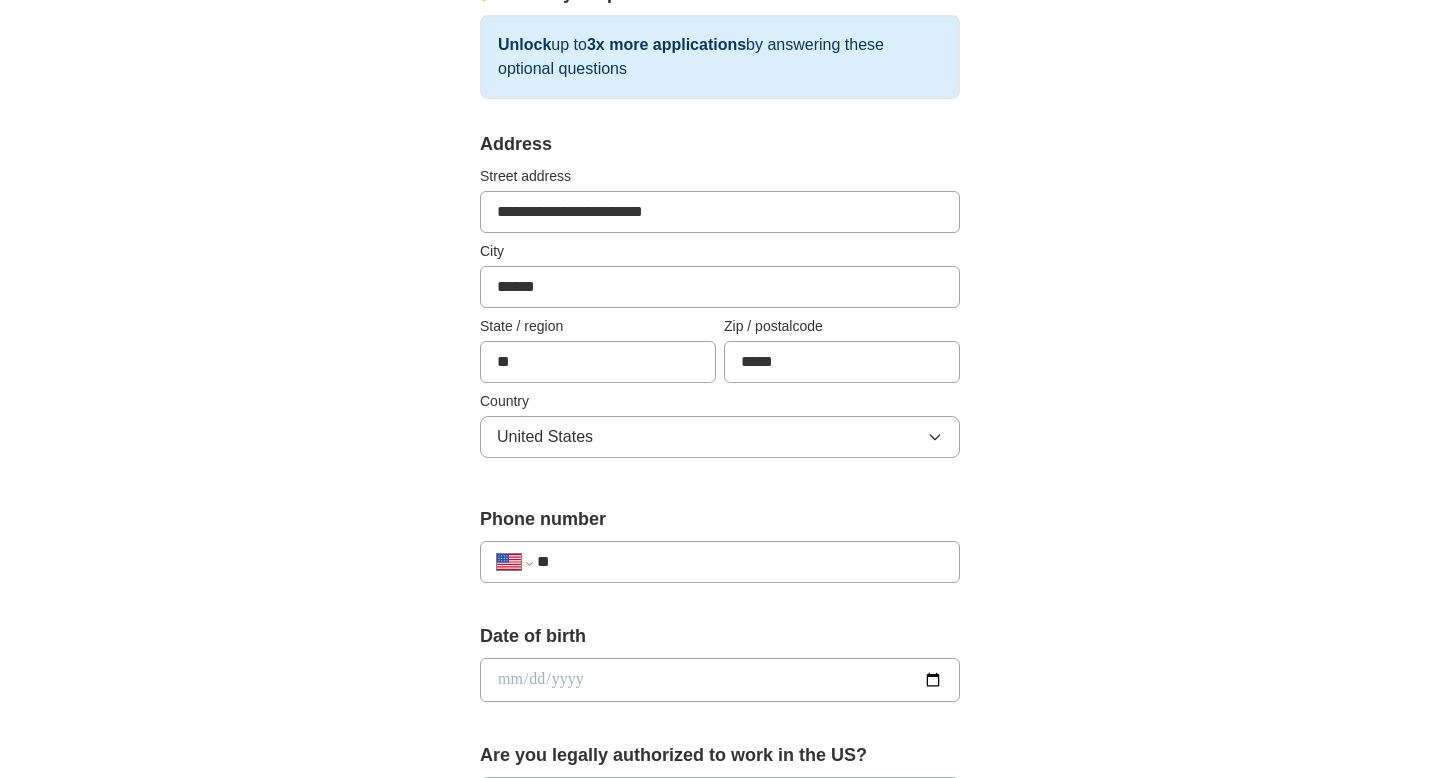 click on "**********" at bounding box center (720, 562) 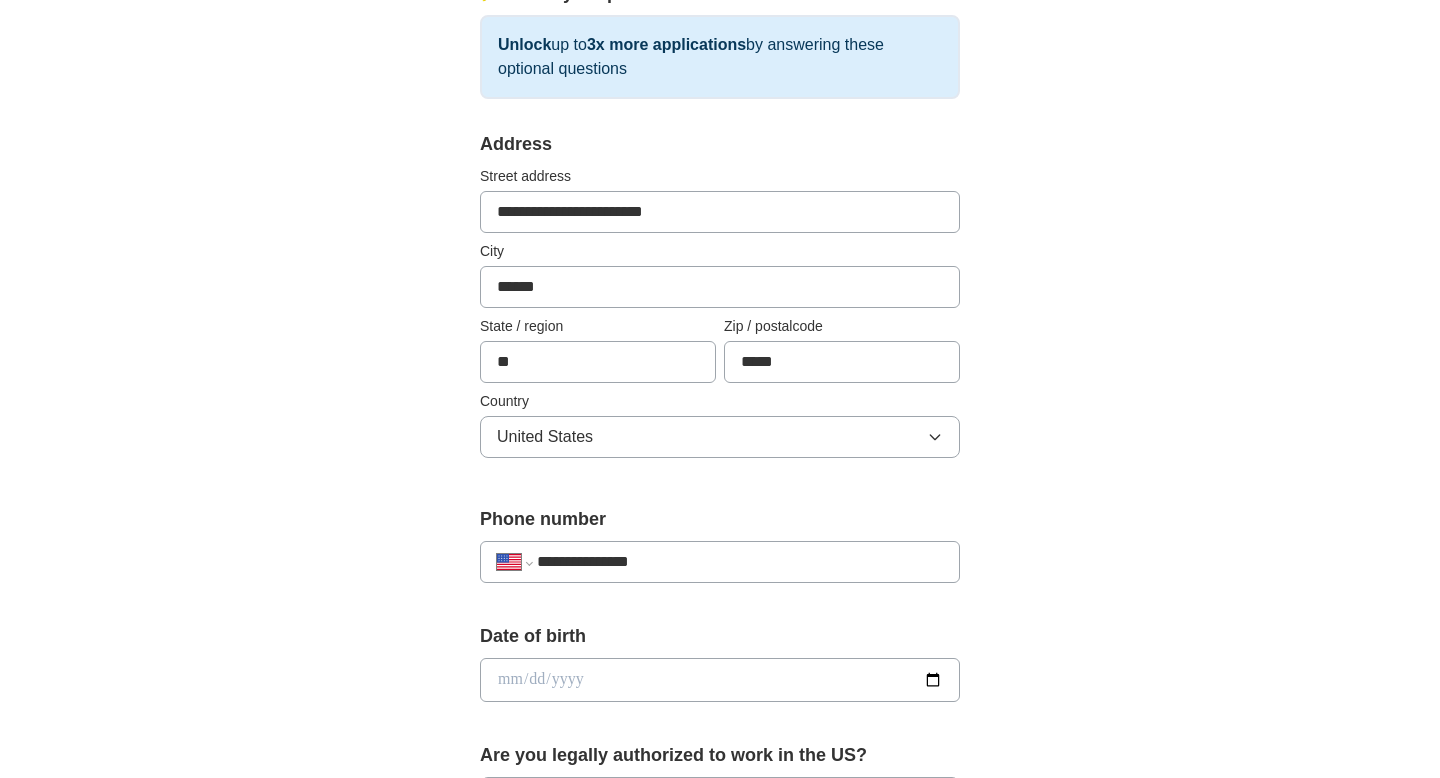 type on "**********" 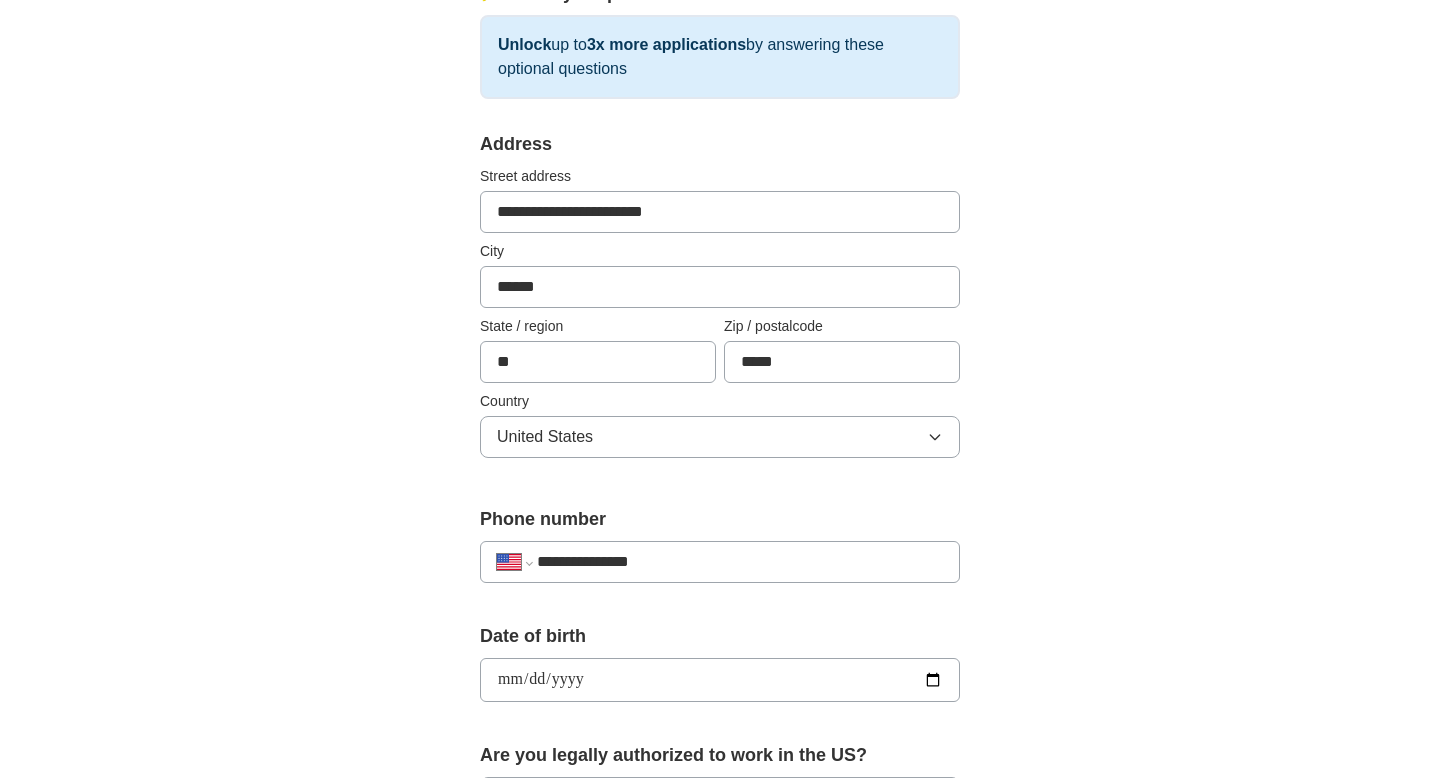 type on "**********" 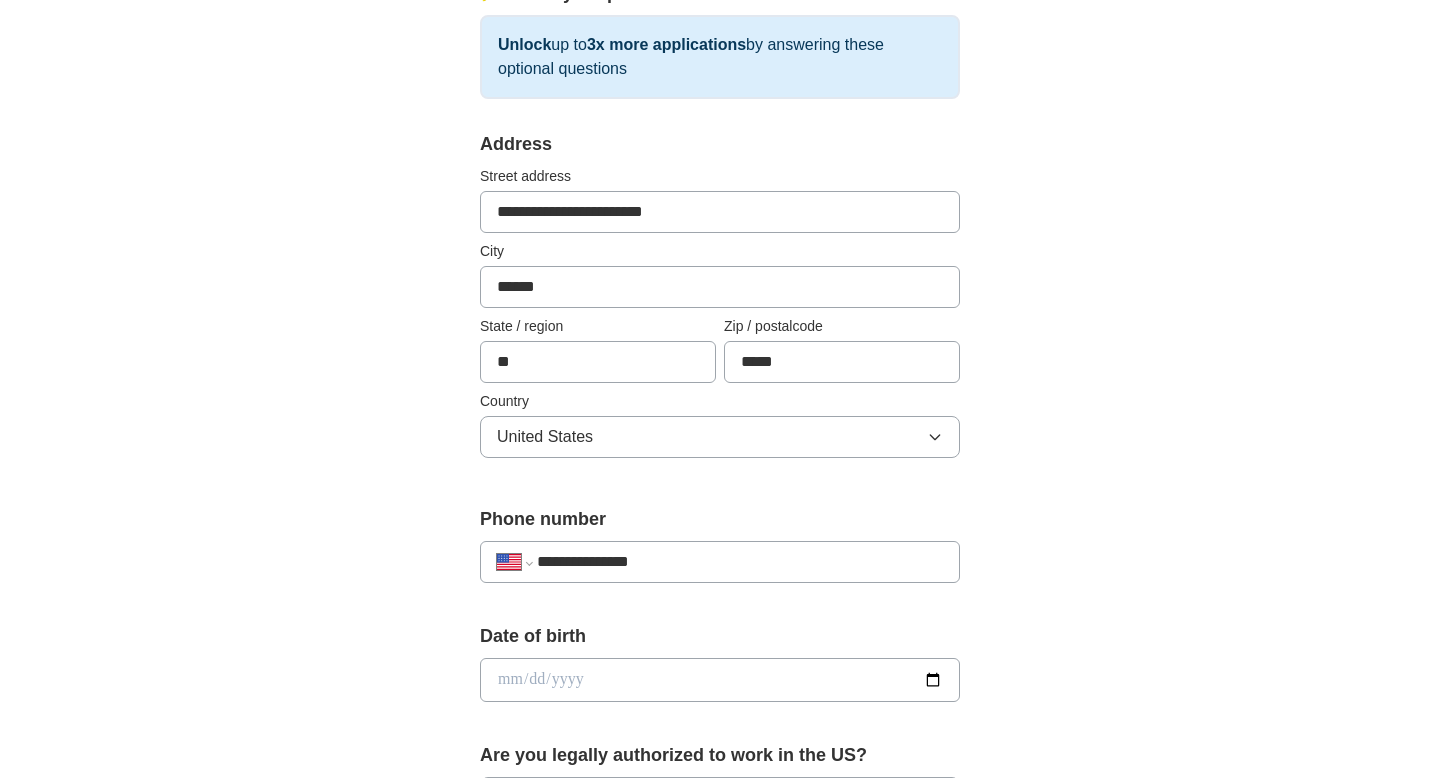 click at bounding box center (720, 680) 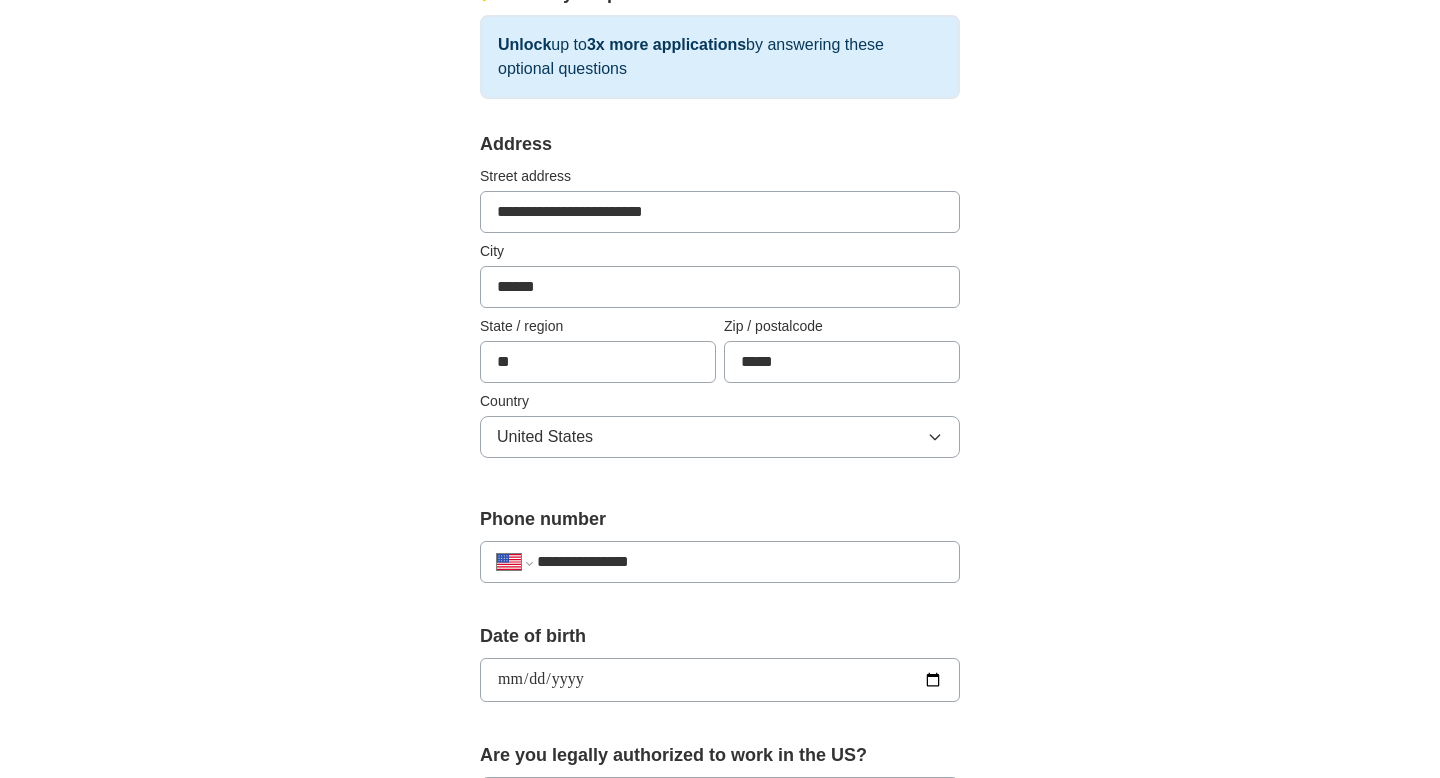 type on "**********" 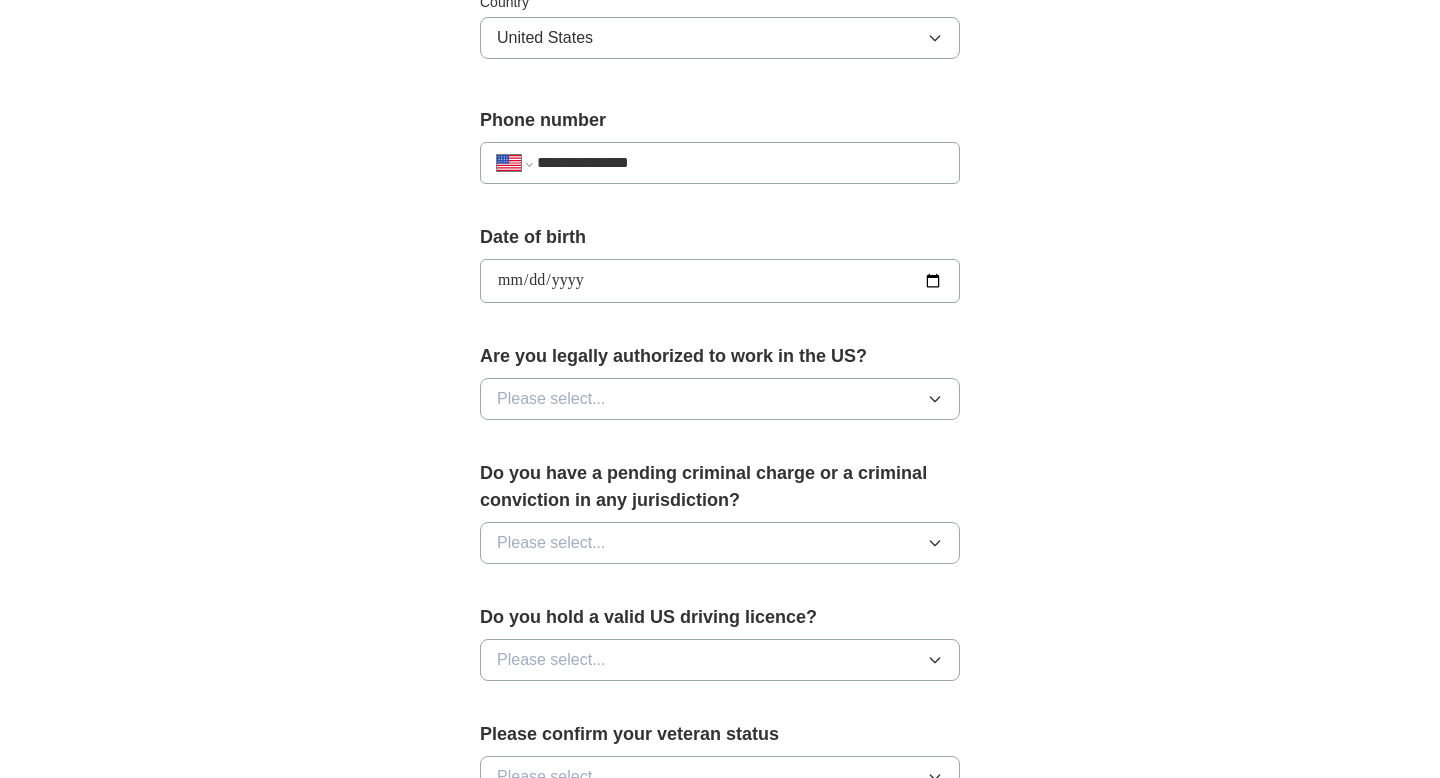 scroll, scrollTop: 720, scrollLeft: 0, axis: vertical 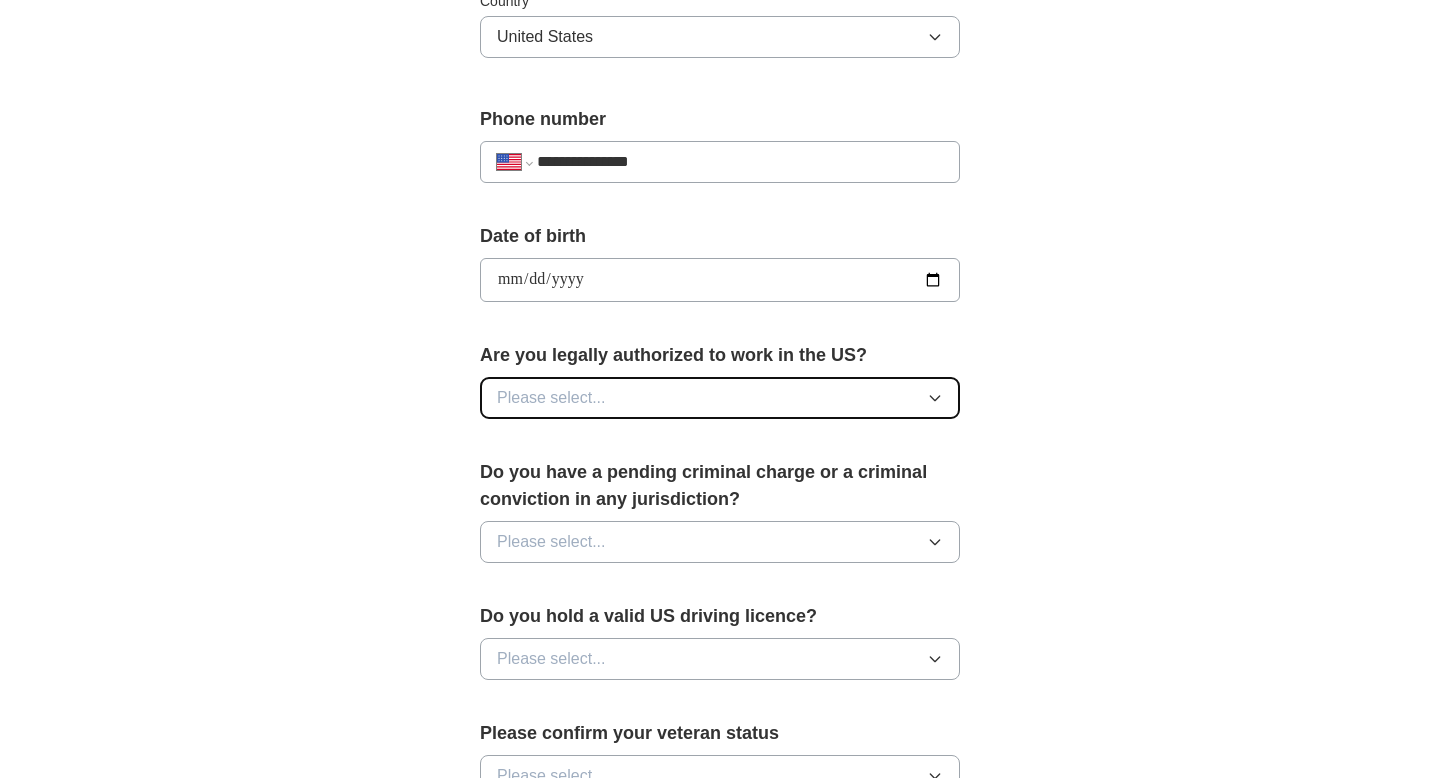 click 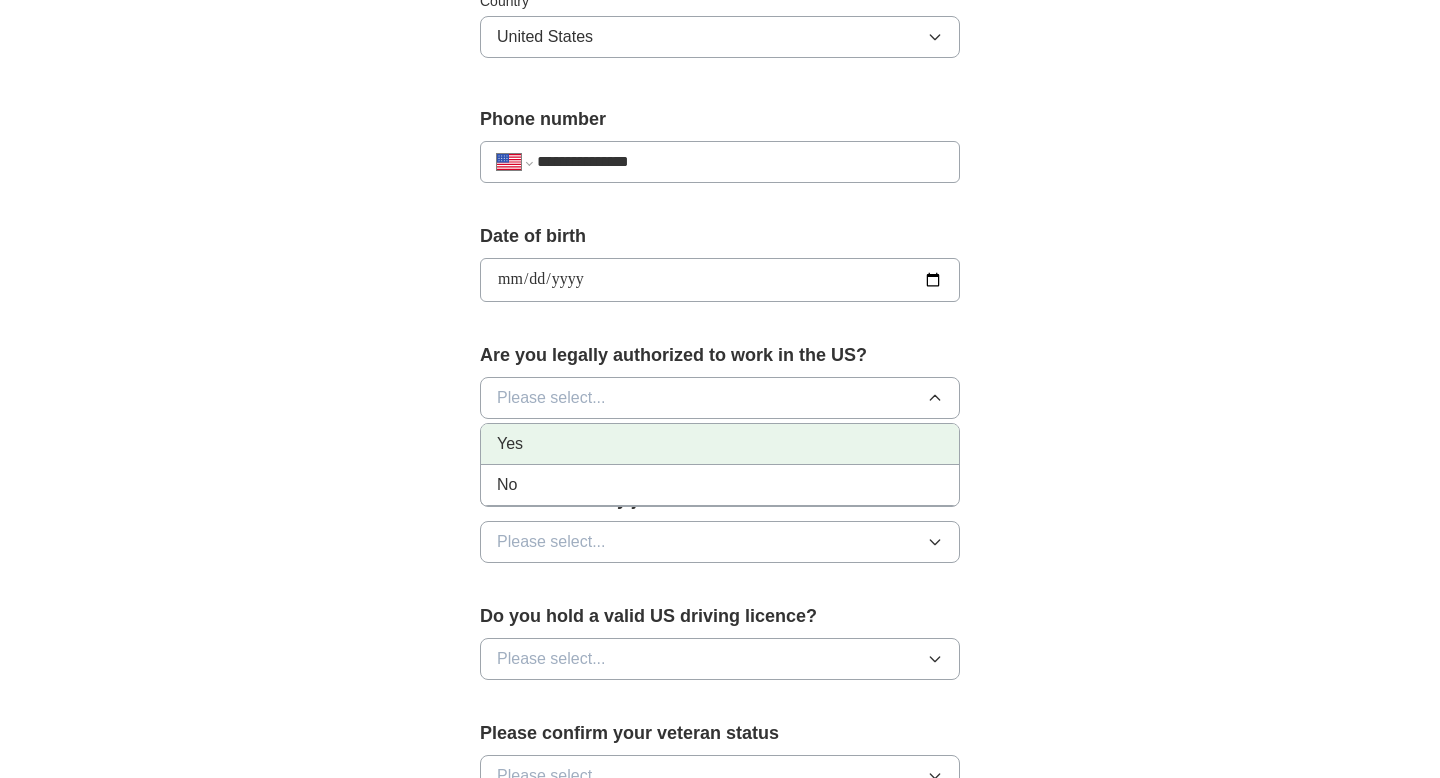 click on "Yes" at bounding box center (720, 444) 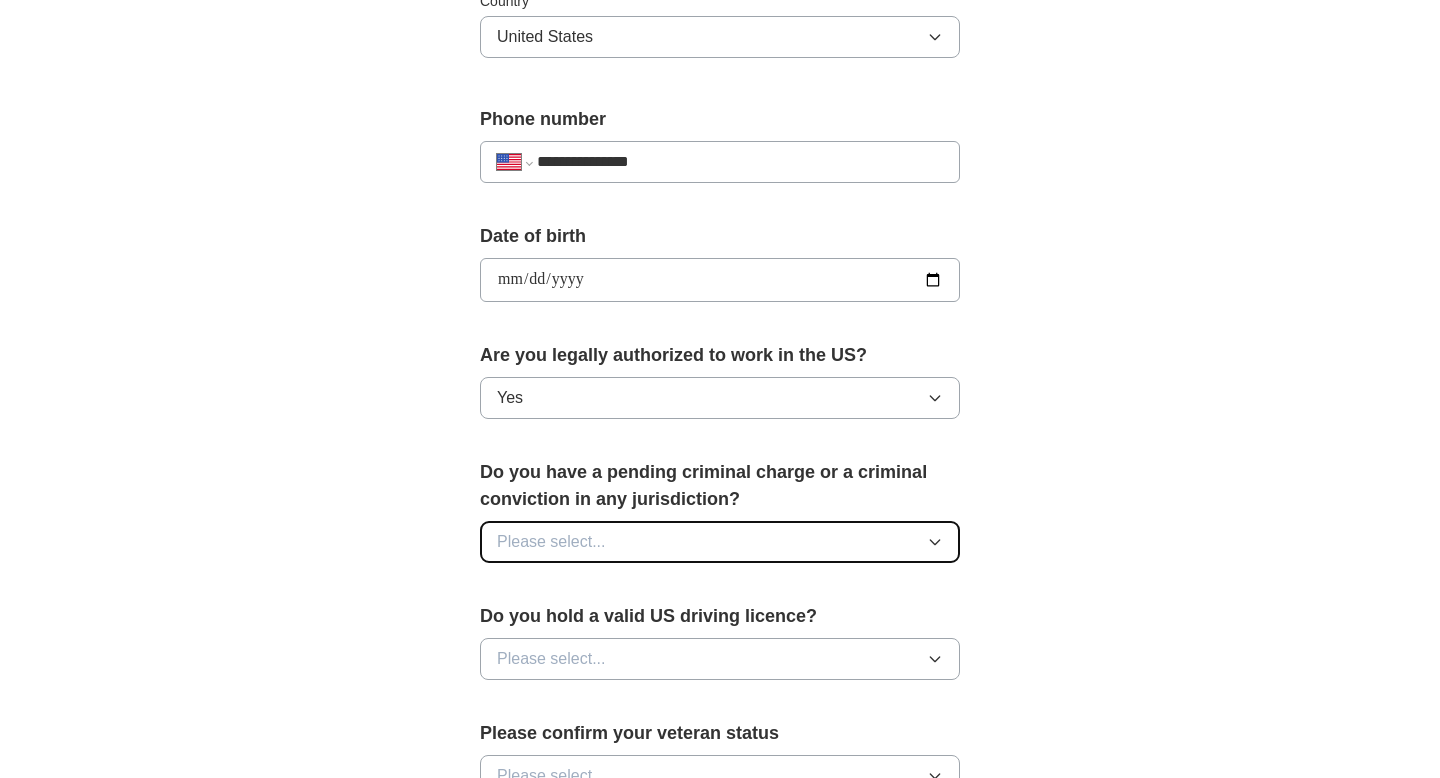 click 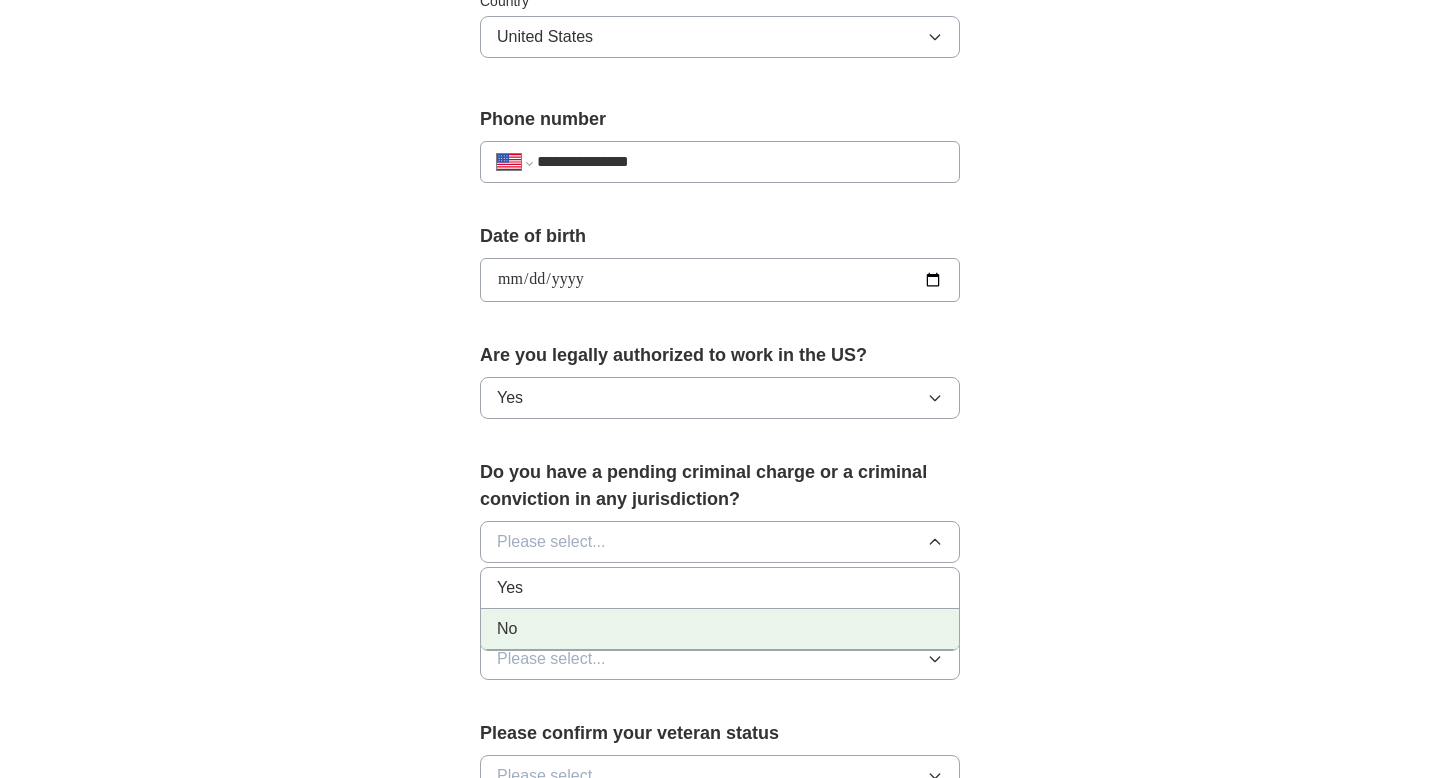 click on "No" at bounding box center (720, 629) 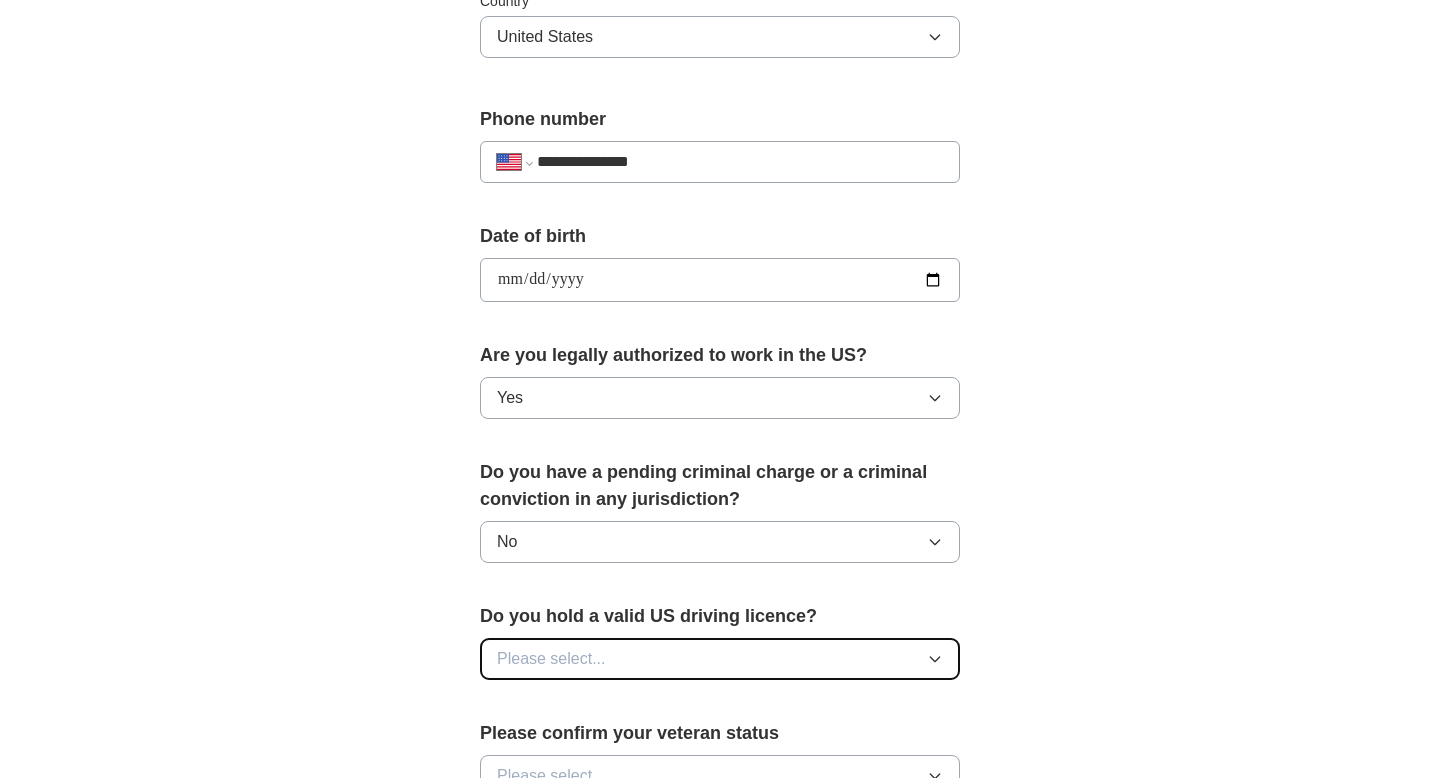 click 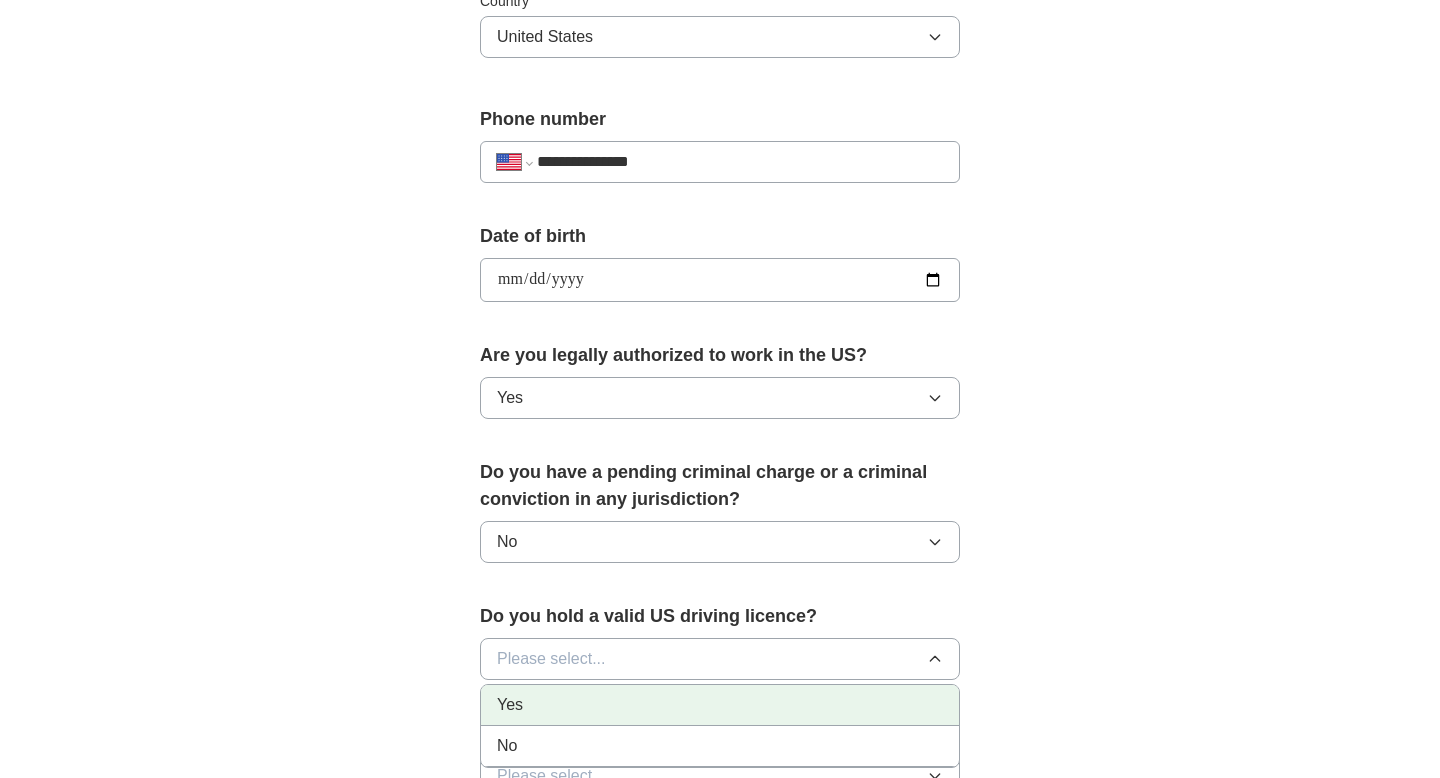click on "Yes" at bounding box center [720, 705] 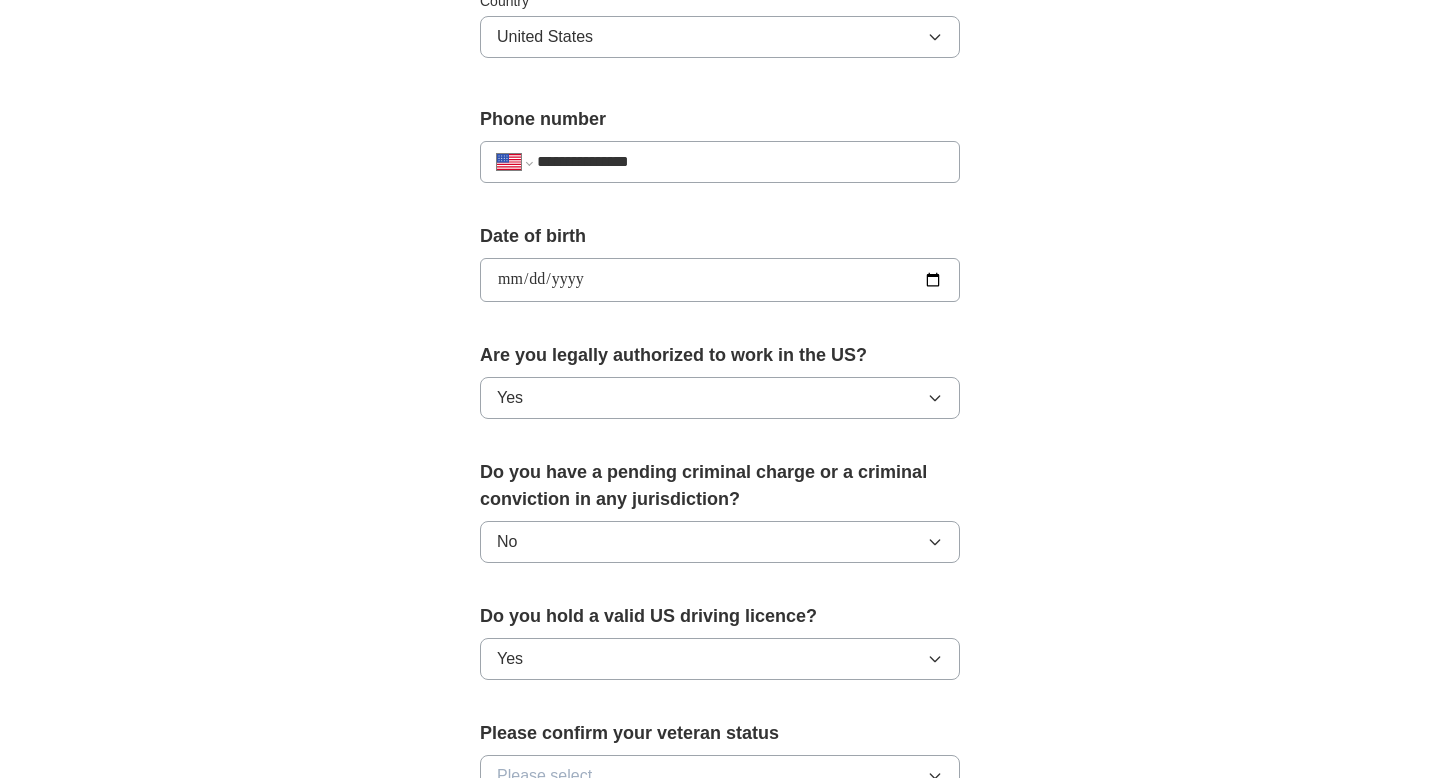 click on "**********" at bounding box center [720, 236] 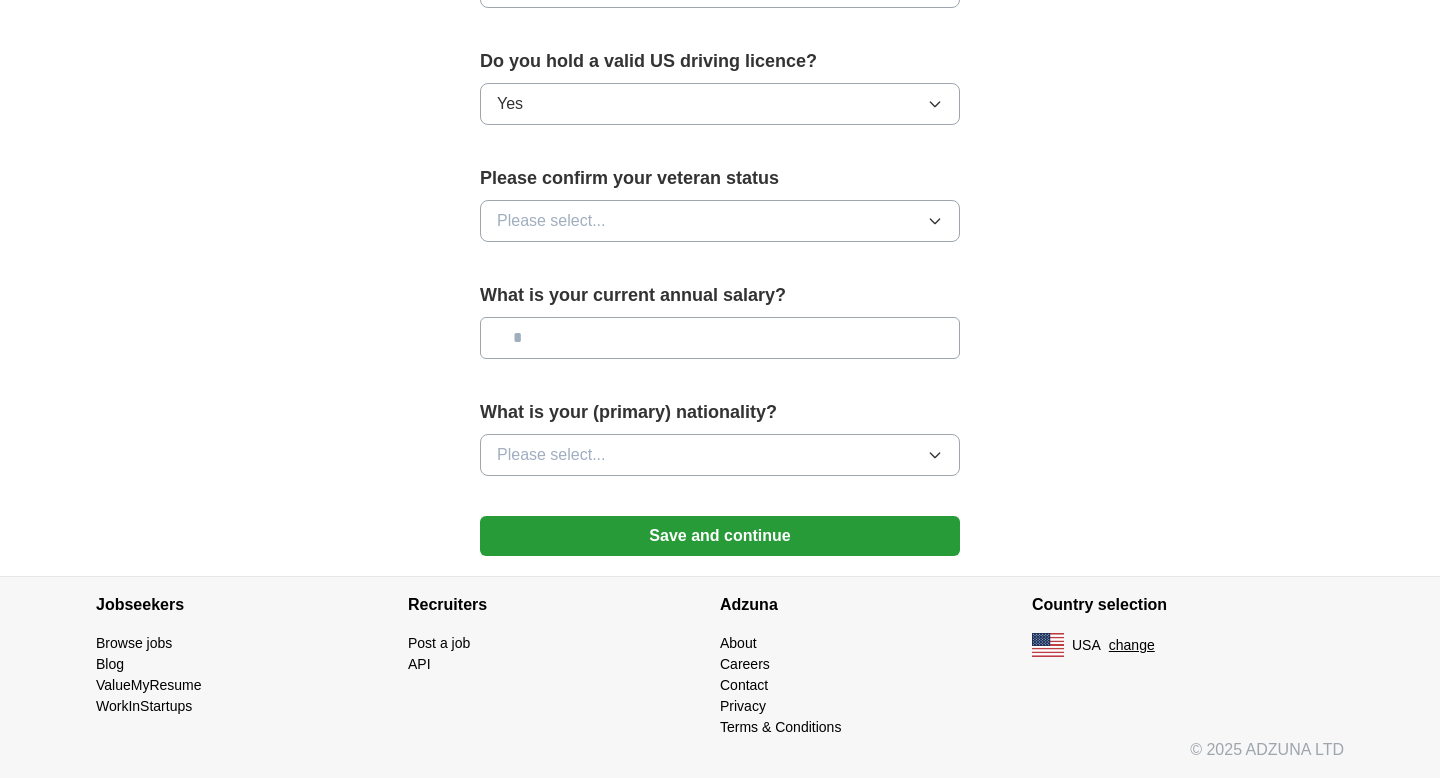 scroll, scrollTop: 1275, scrollLeft: 0, axis: vertical 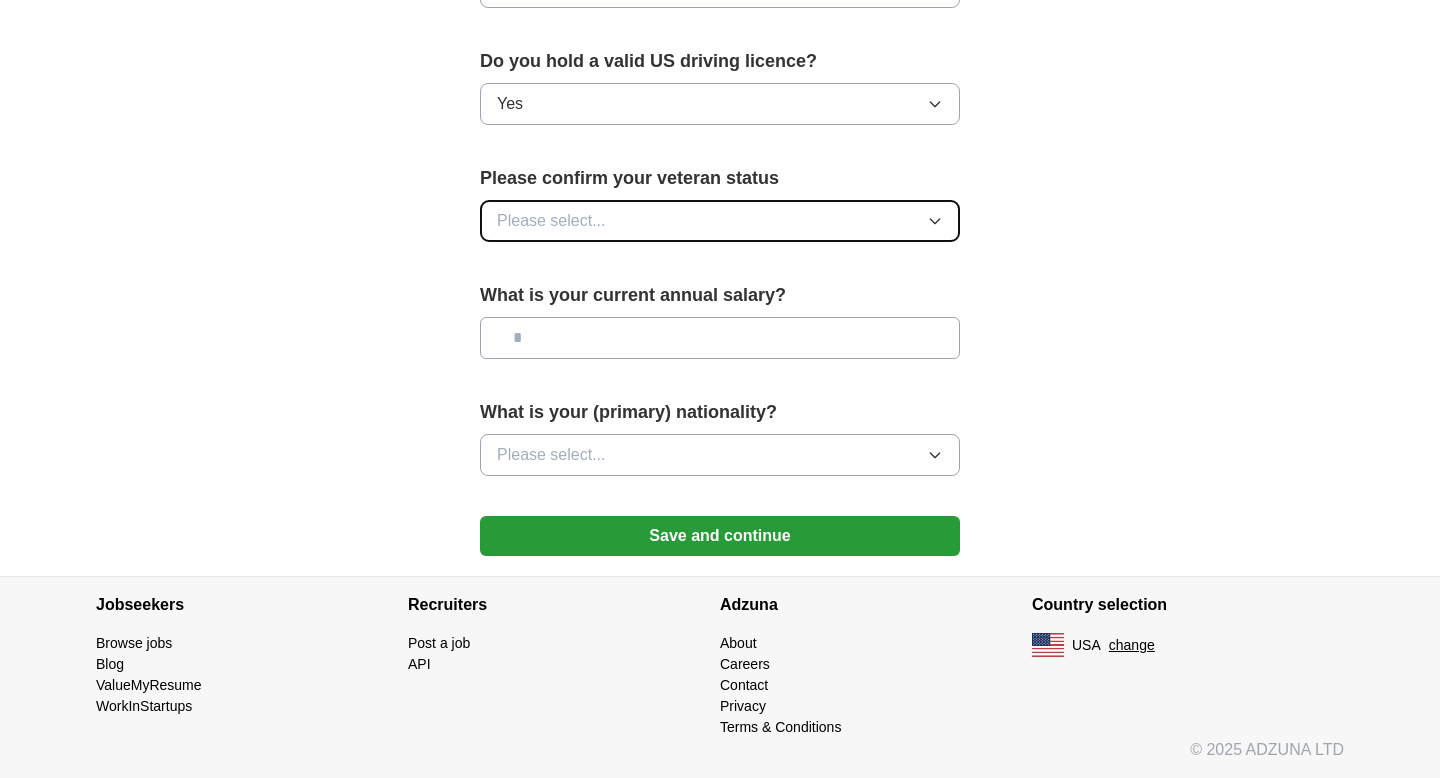 click 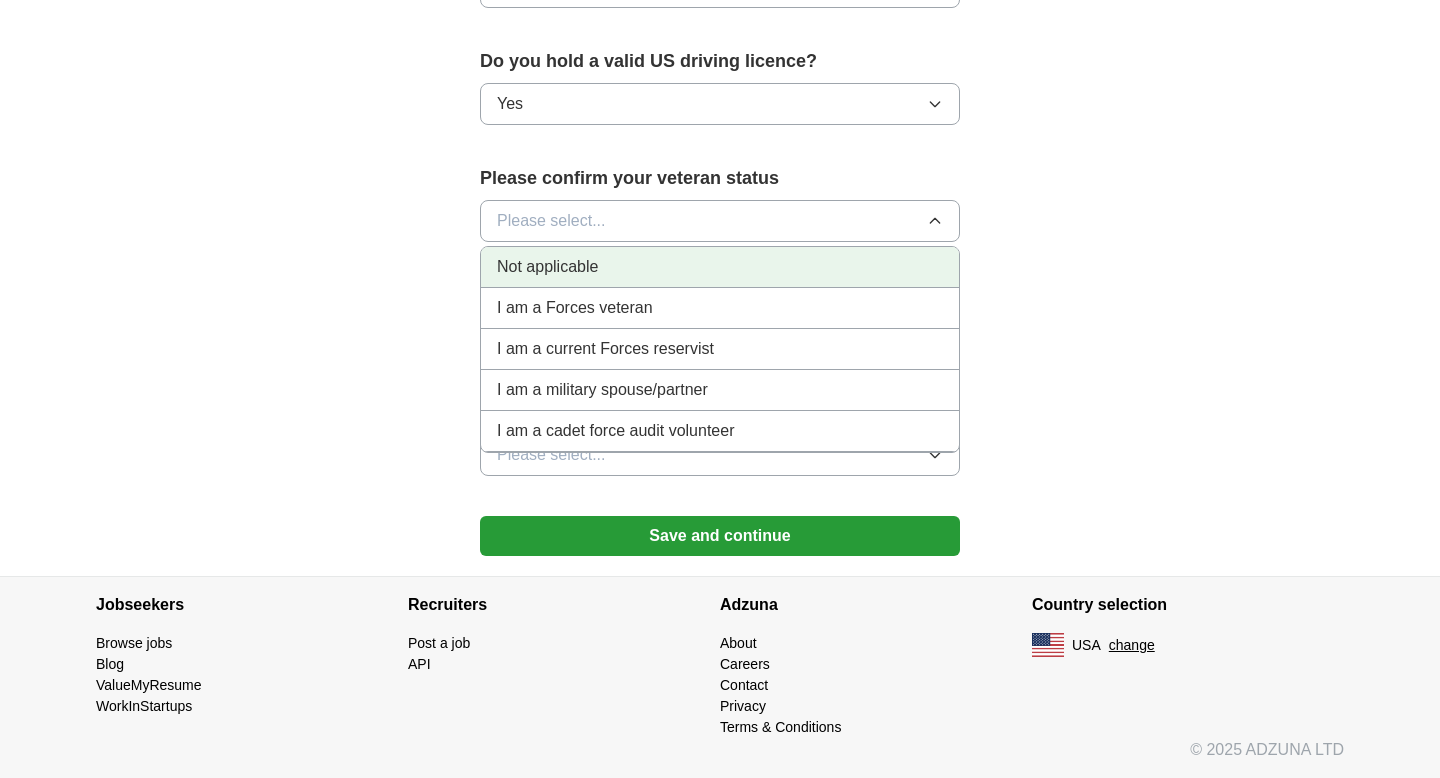 click on "Not applicable" at bounding box center [720, 267] 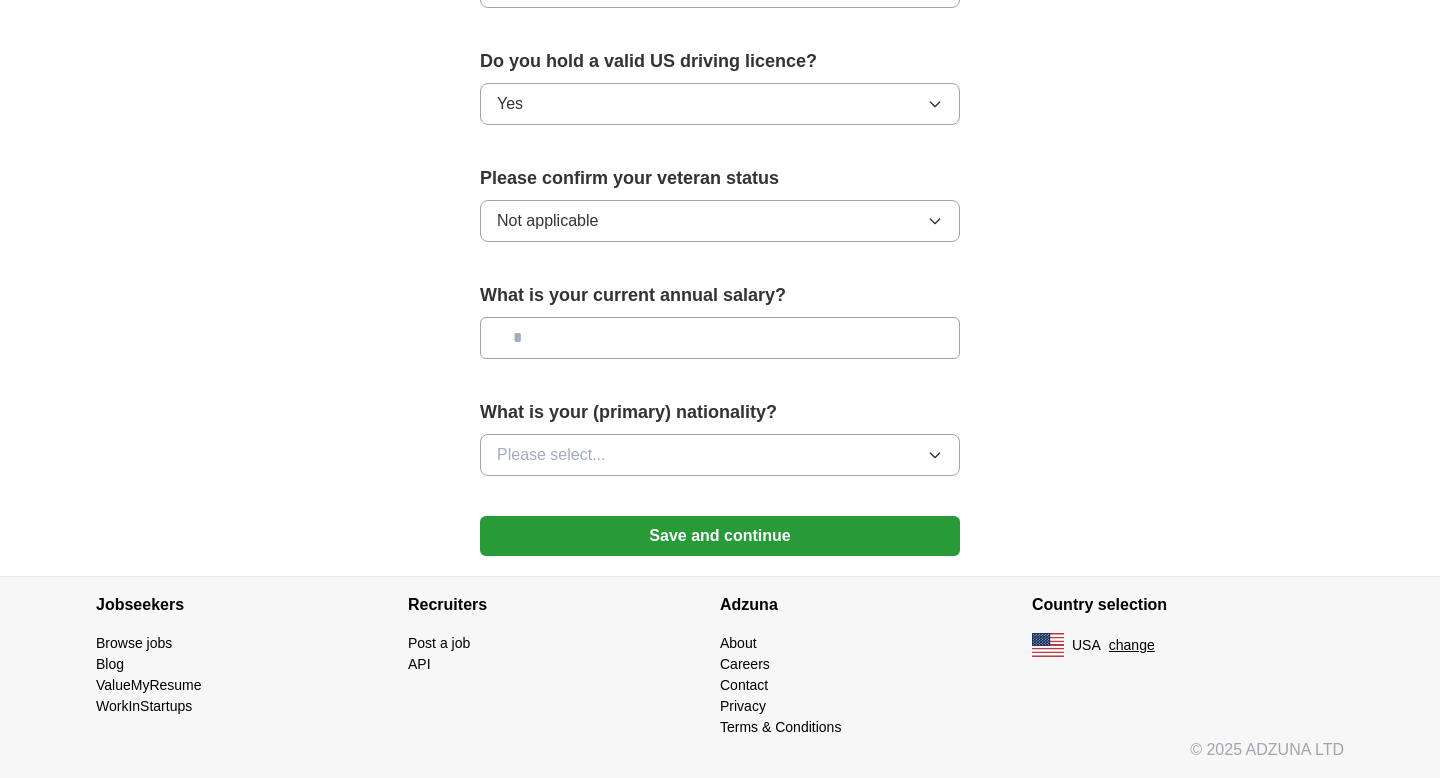click at bounding box center [720, 338] 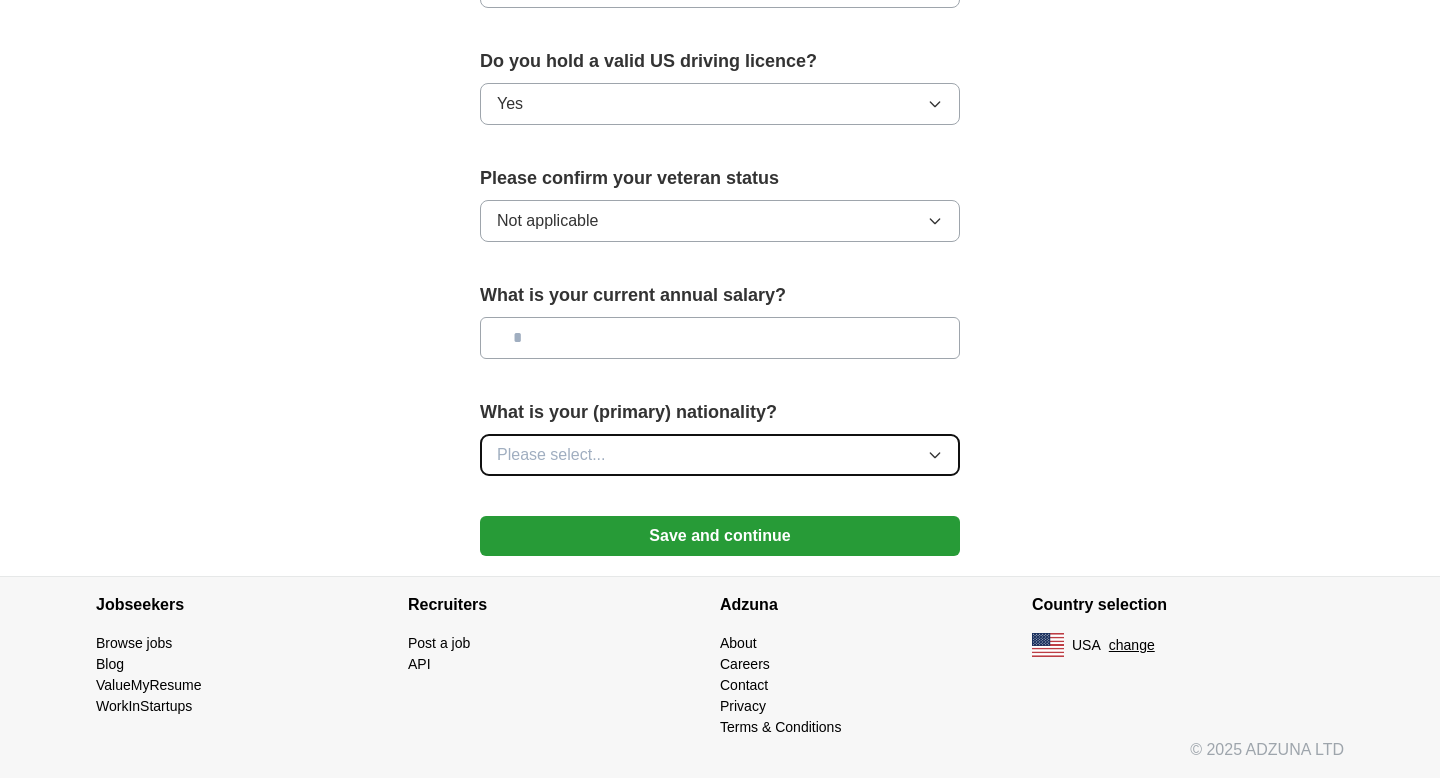 click 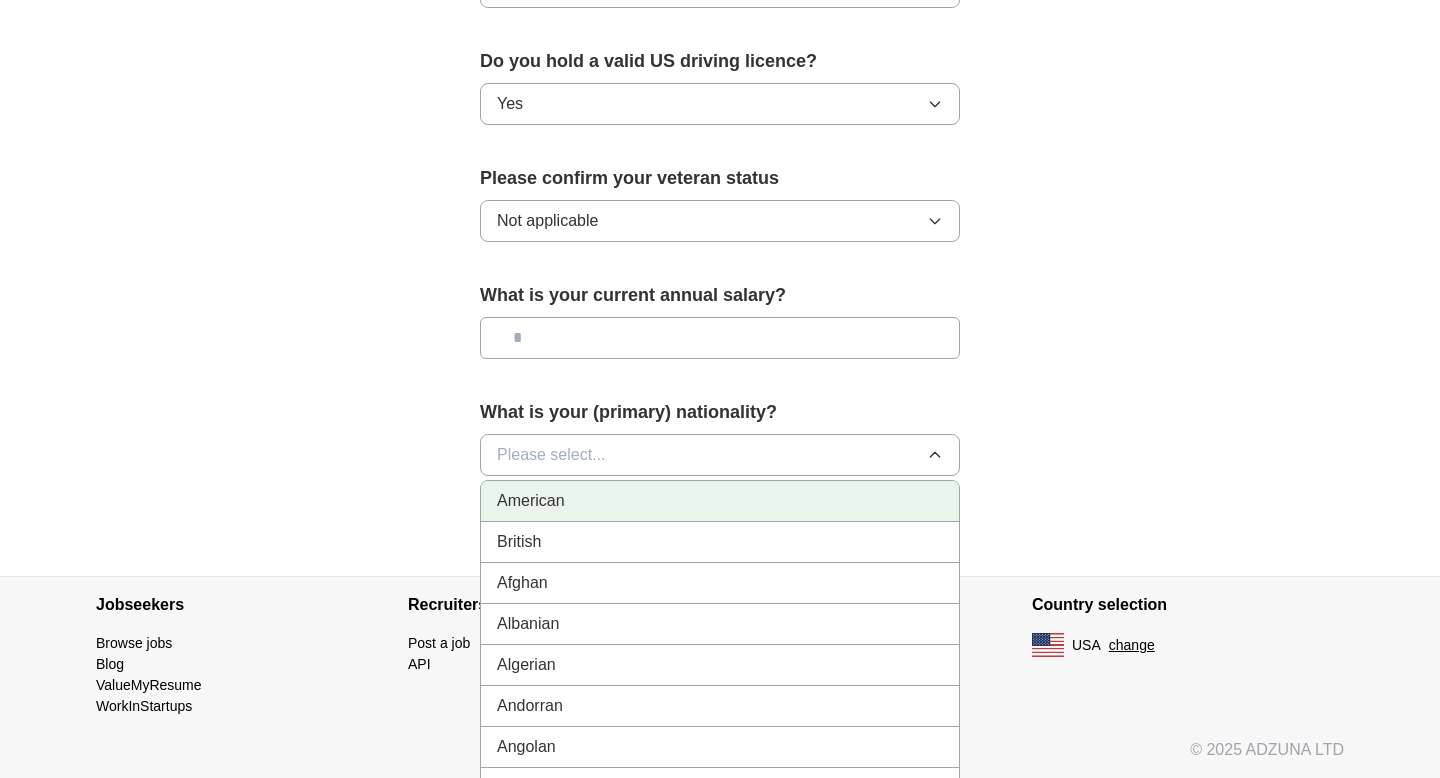 click on "American" at bounding box center [720, 501] 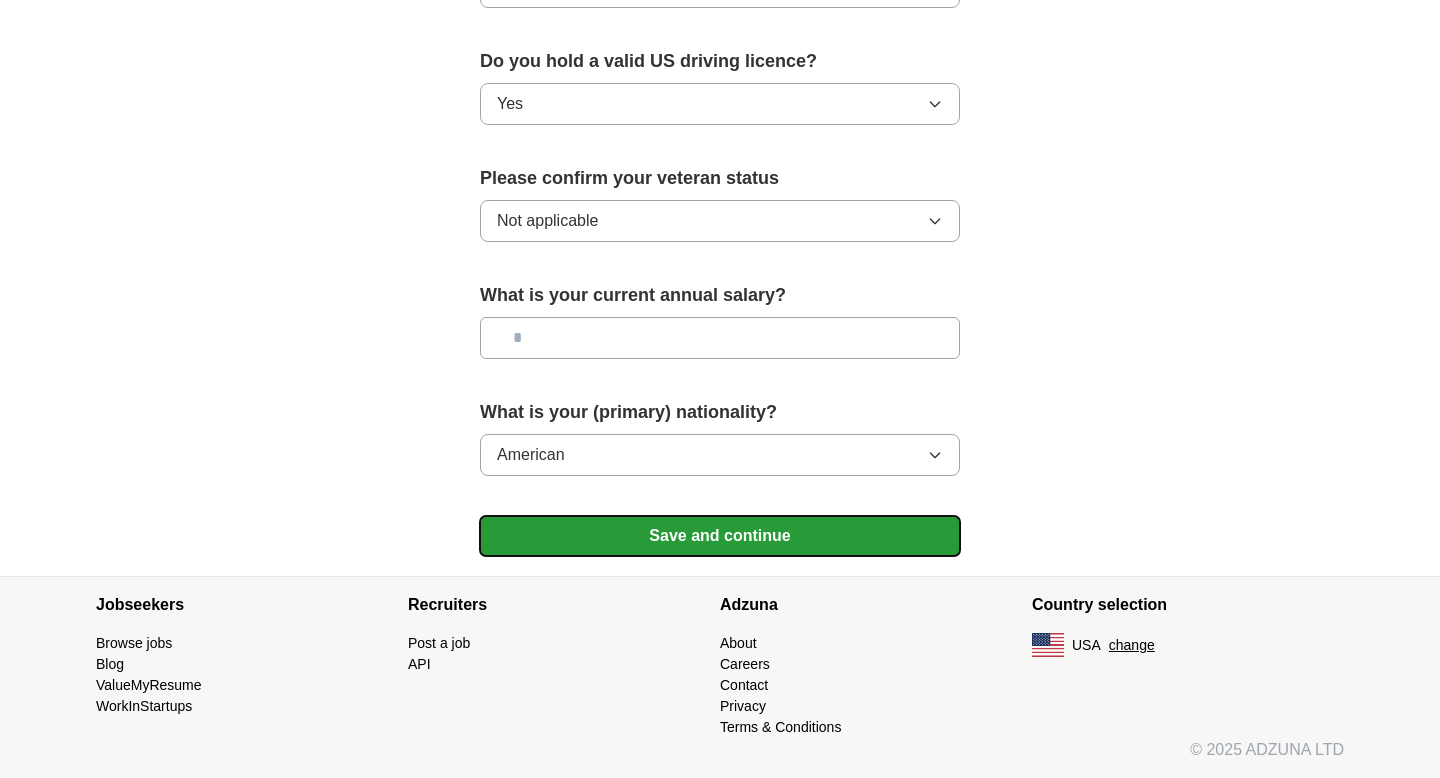 click on "Save and continue" at bounding box center (720, 536) 